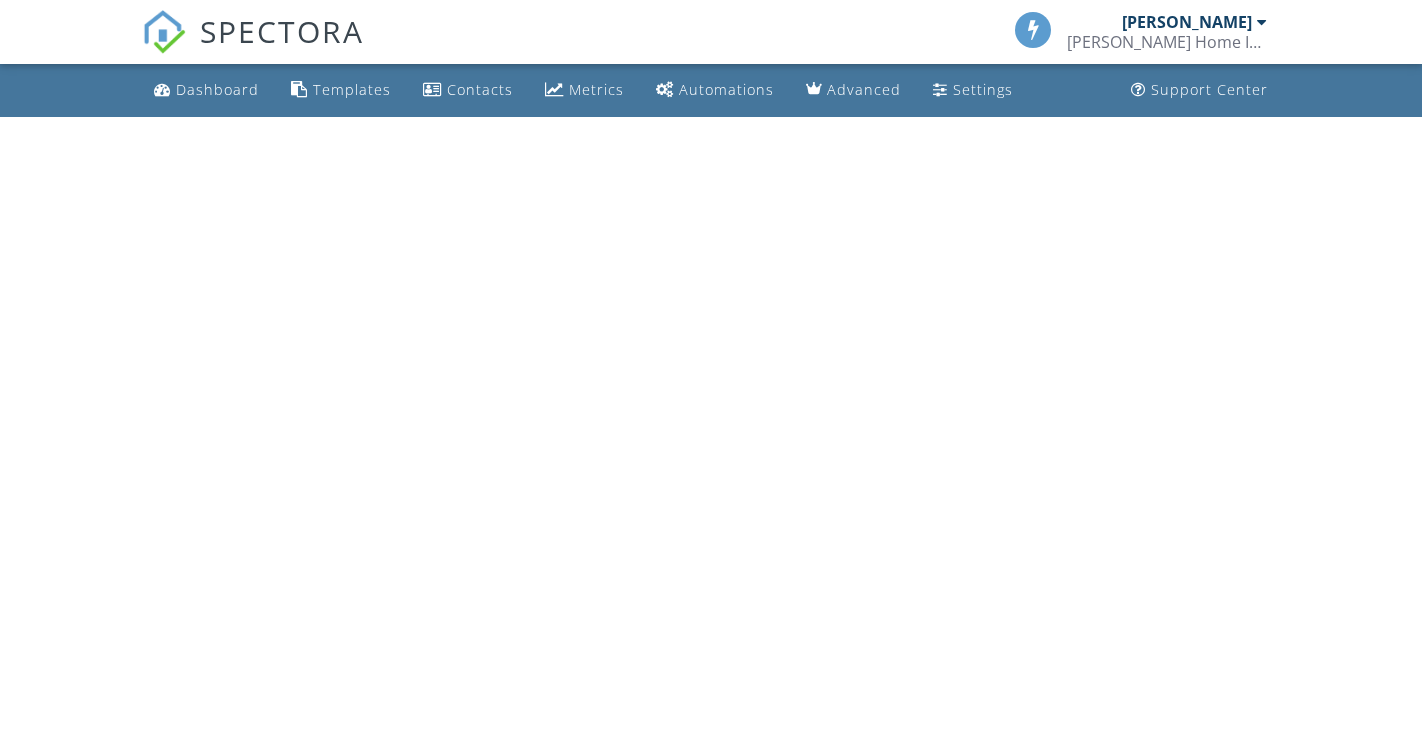 scroll, scrollTop: 0, scrollLeft: 0, axis: both 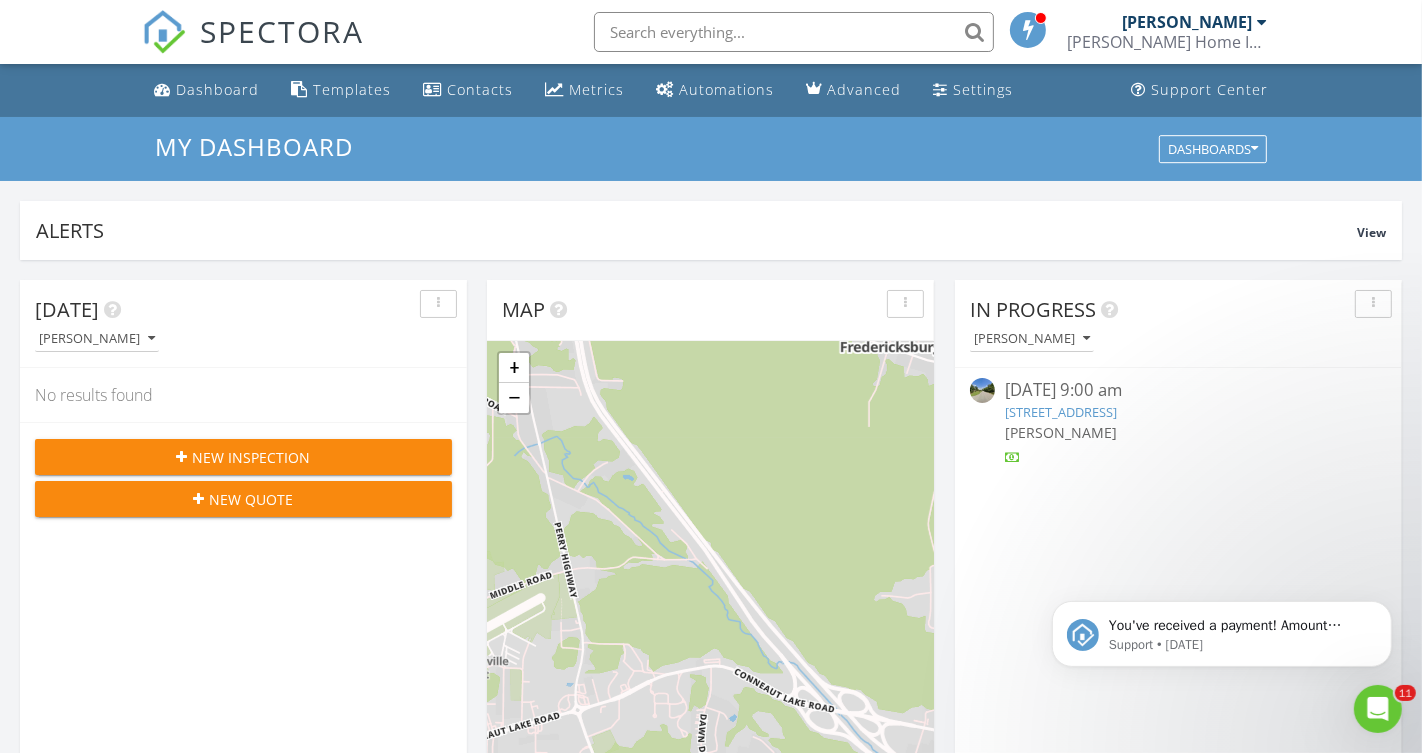 click on "New Inspection" at bounding box center (252, 457) 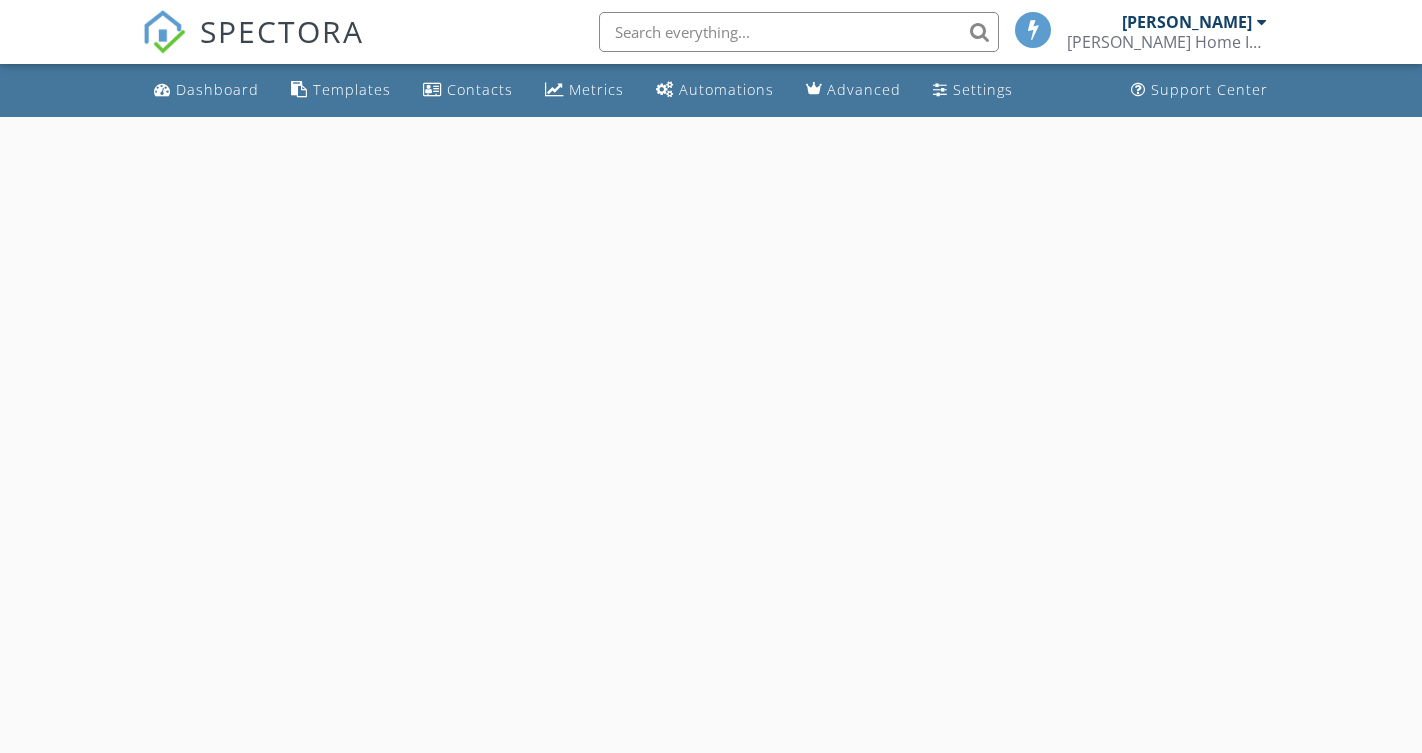 scroll, scrollTop: 0, scrollLeft: 0, axis: both 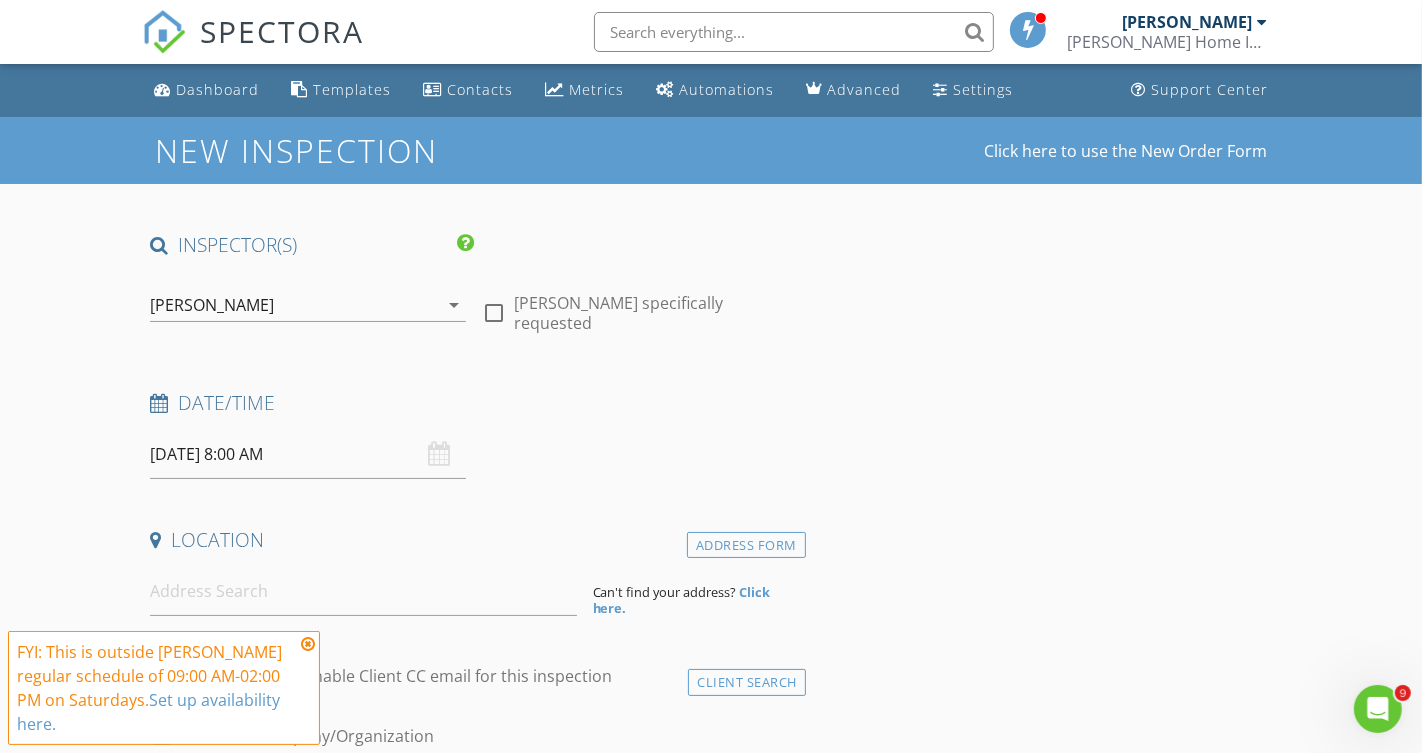 click at bounding box center (494, 313) 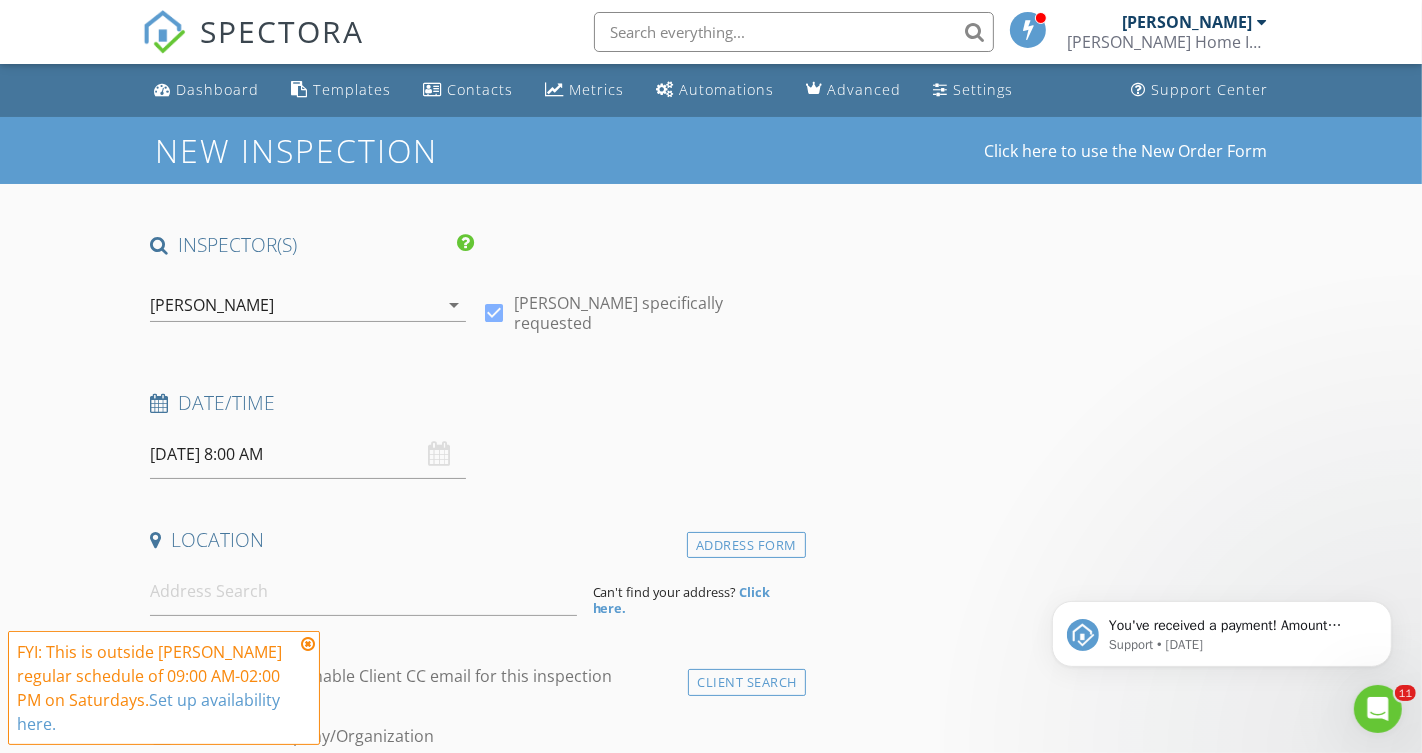 scroll, scrollTop: 0, scrollLeft: 0, axis: both 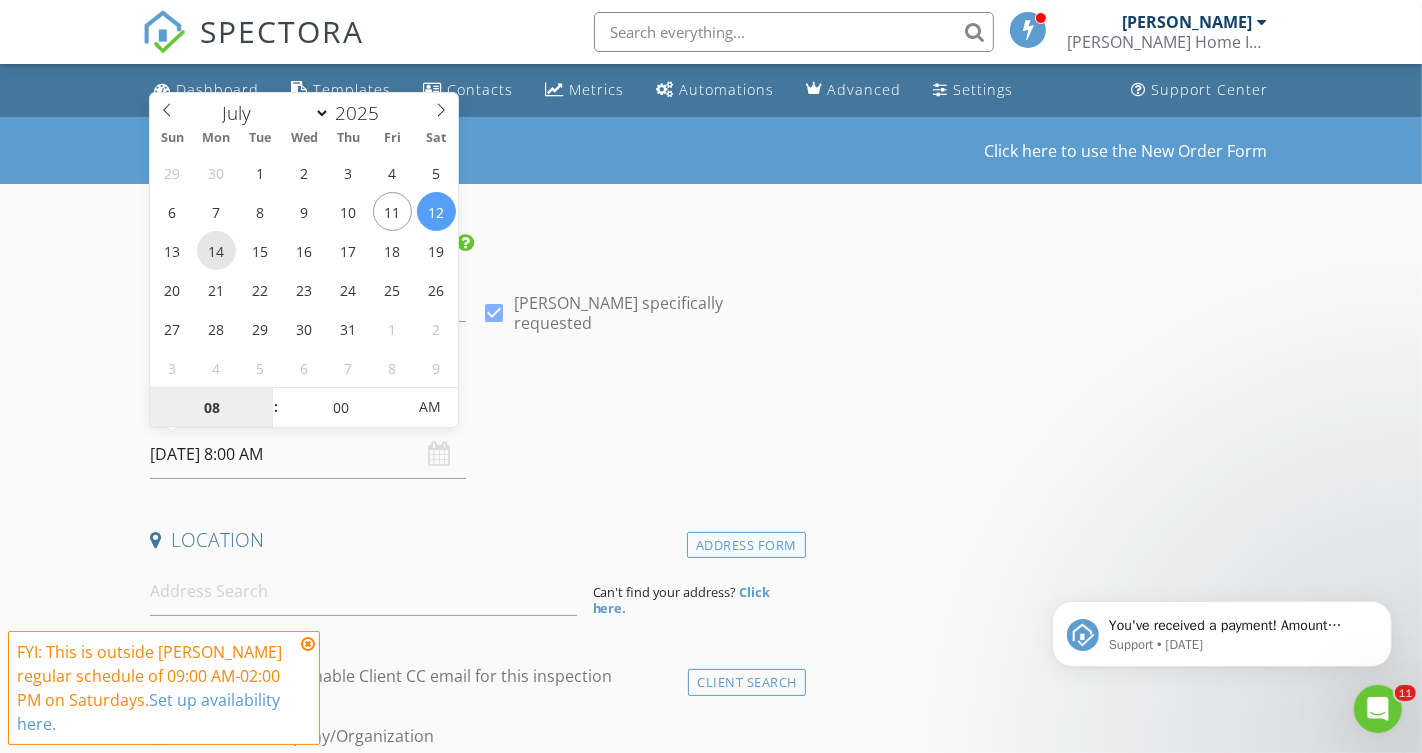 type on "07/14/2025 8:00 AM" 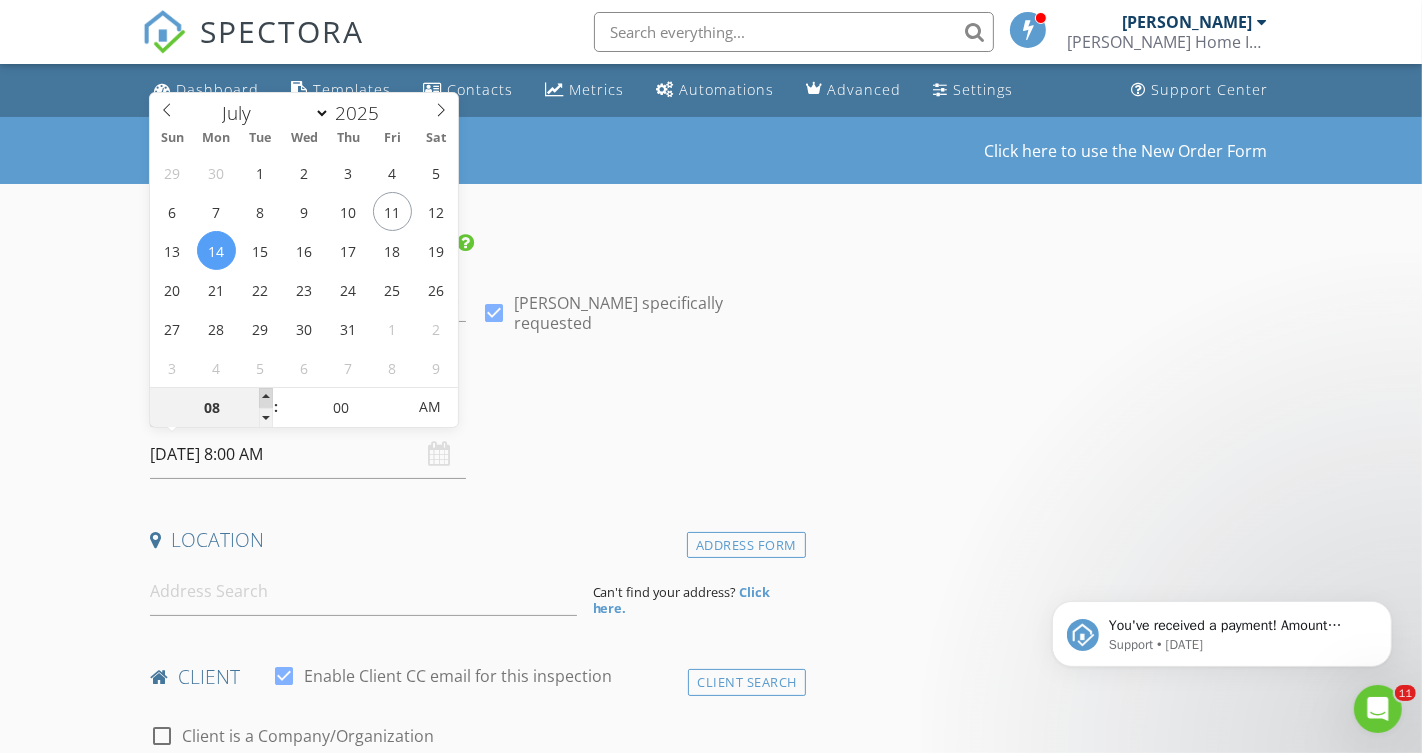 type on "09" 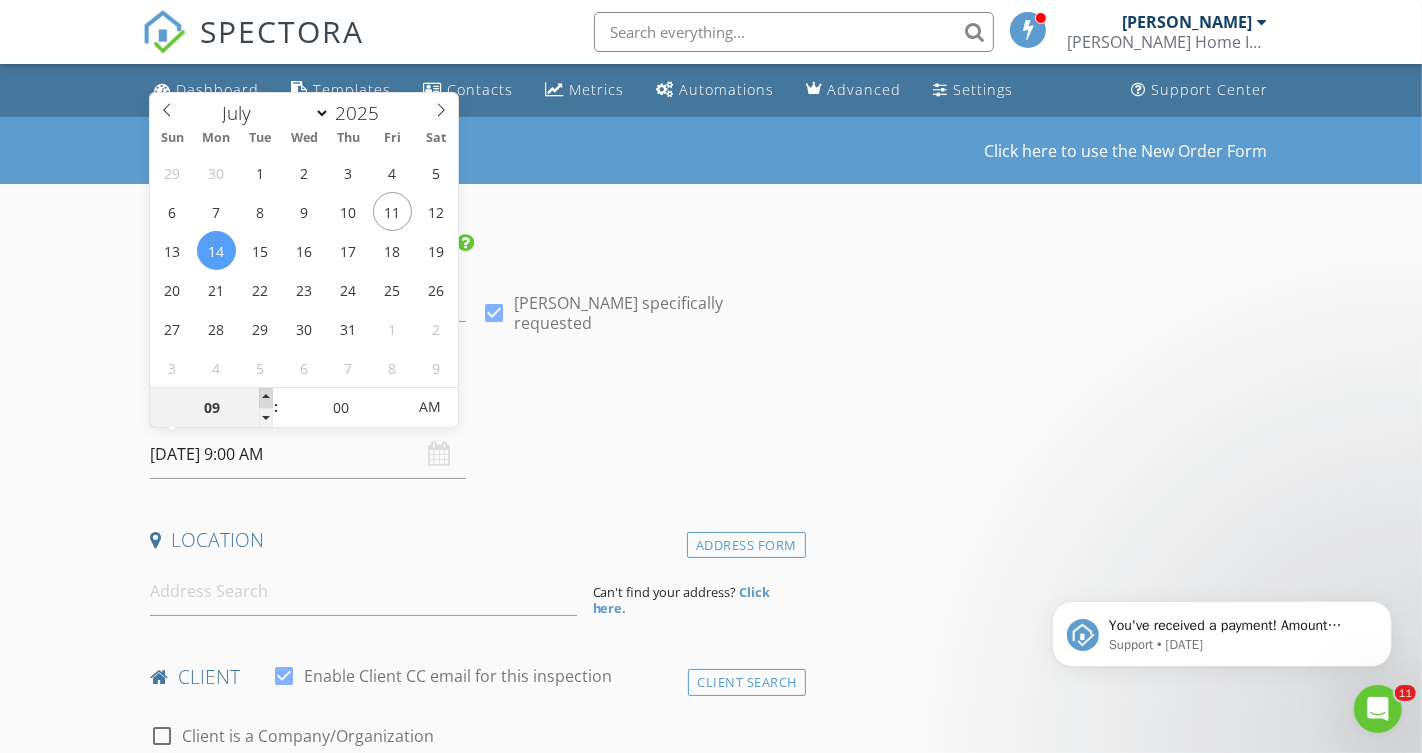 click at bounding box center [266, 398] 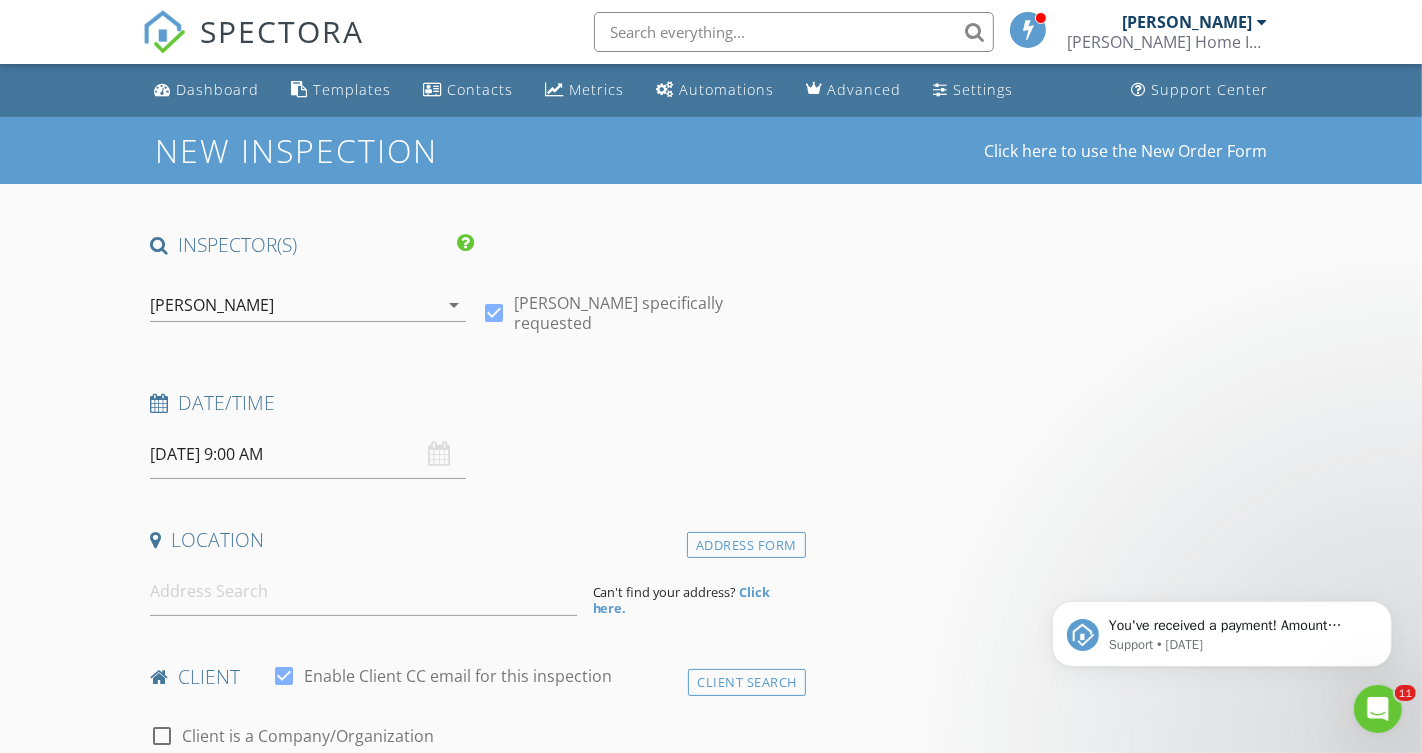 click on "Date/Time" at bounding box center [474, 410] 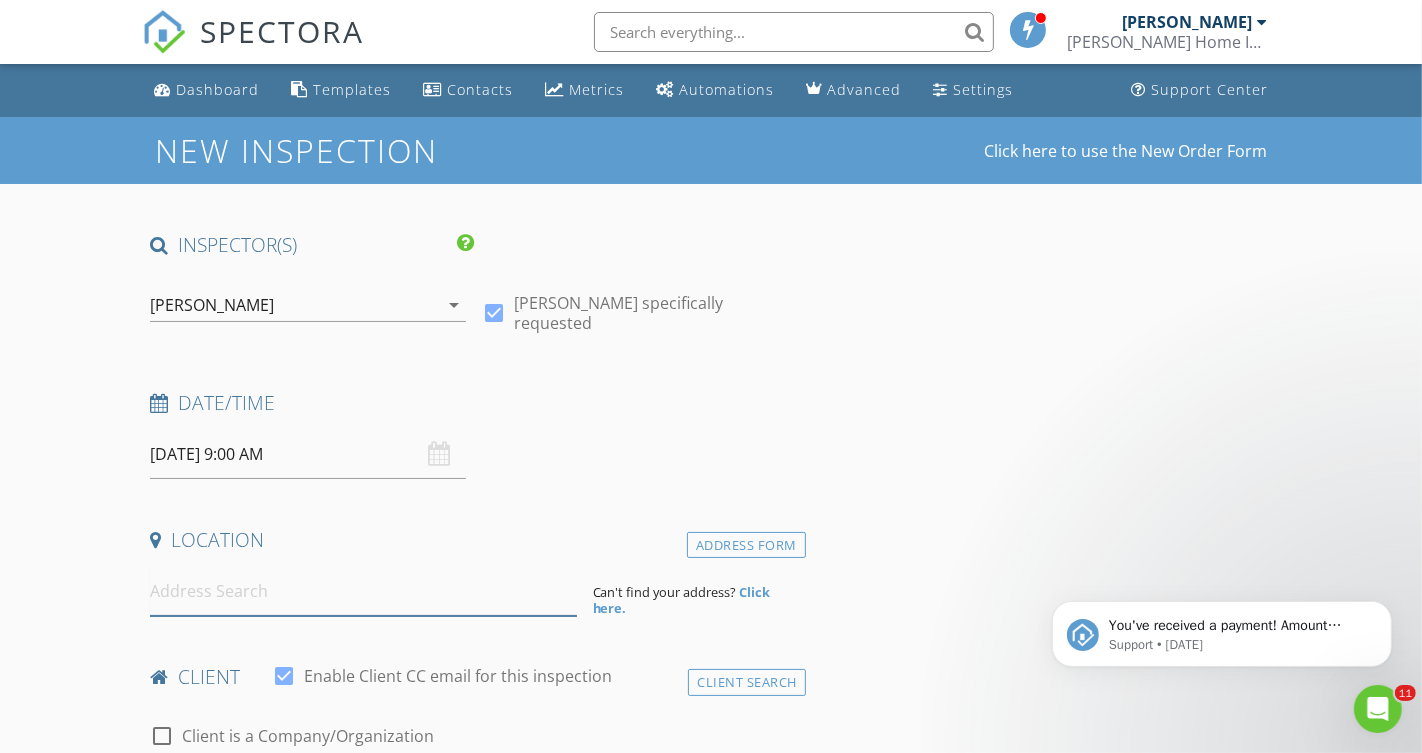 click at bounding box center [363, 591] 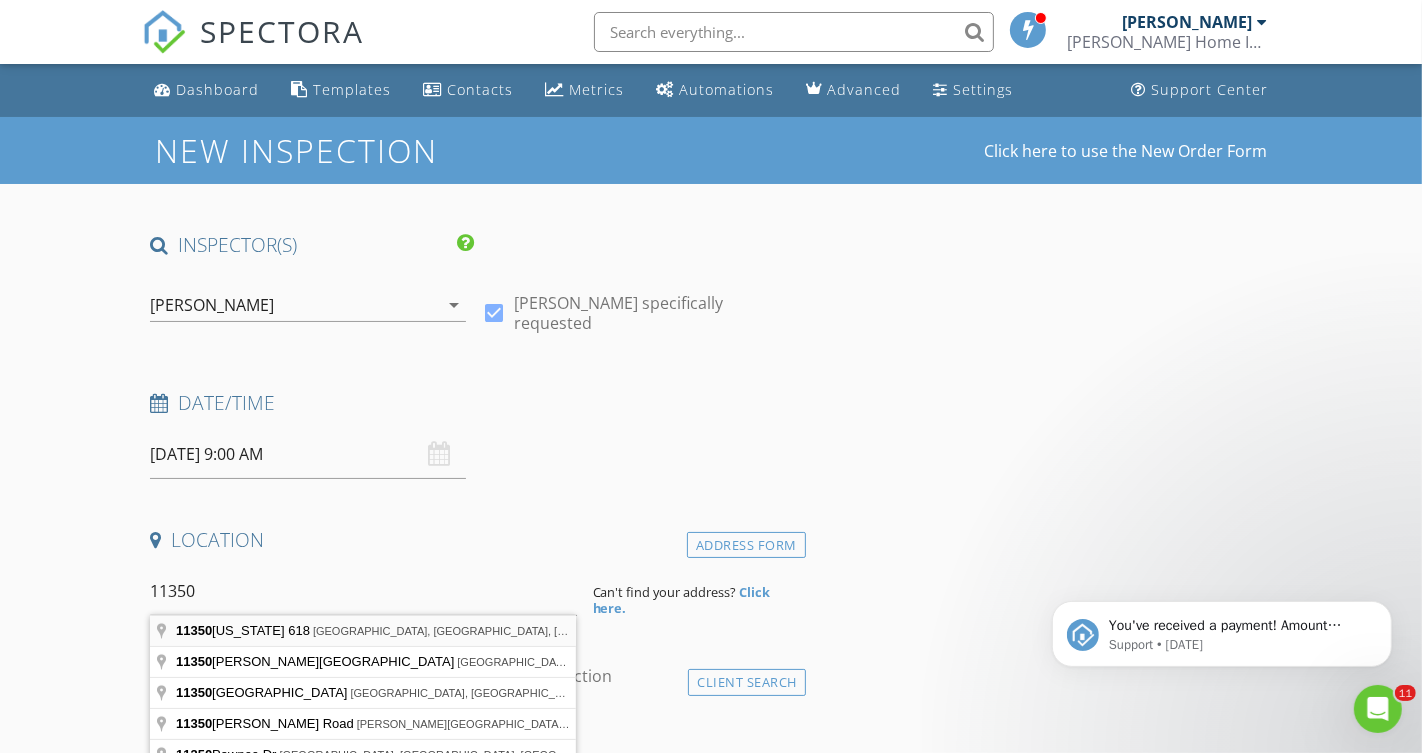 type on "11350 Pennsylvania 618, Conneaut Lake, PA, USA" 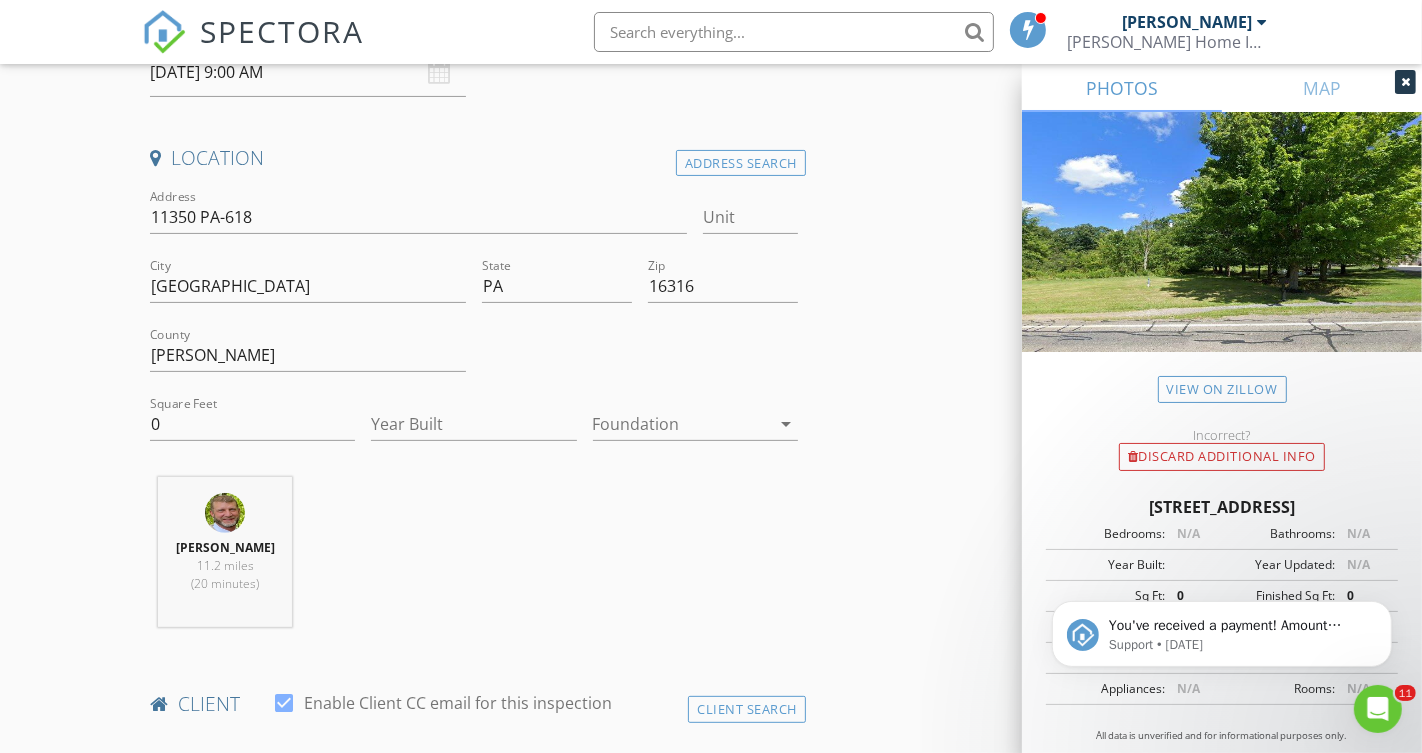 scroll, scrollTop: 381, scrollLeft: 0, axis: vertical 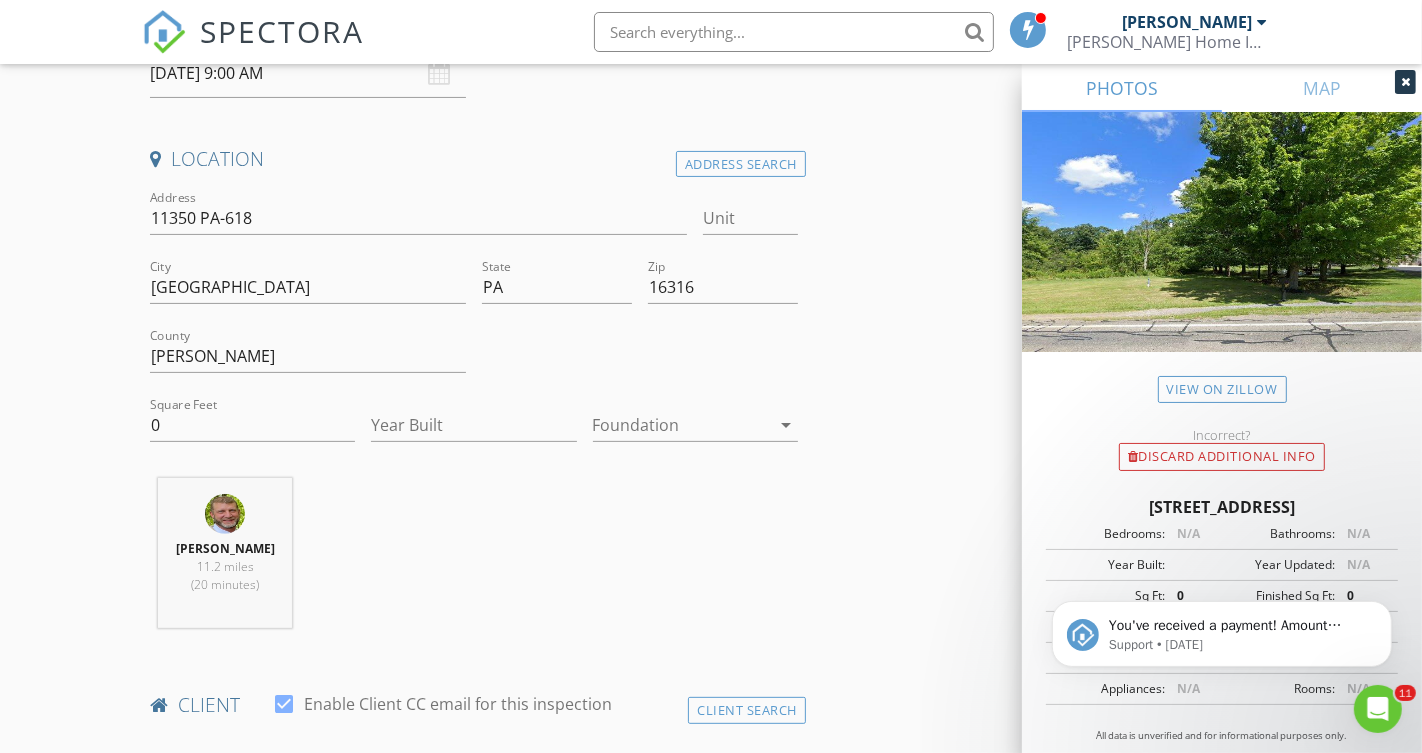 click 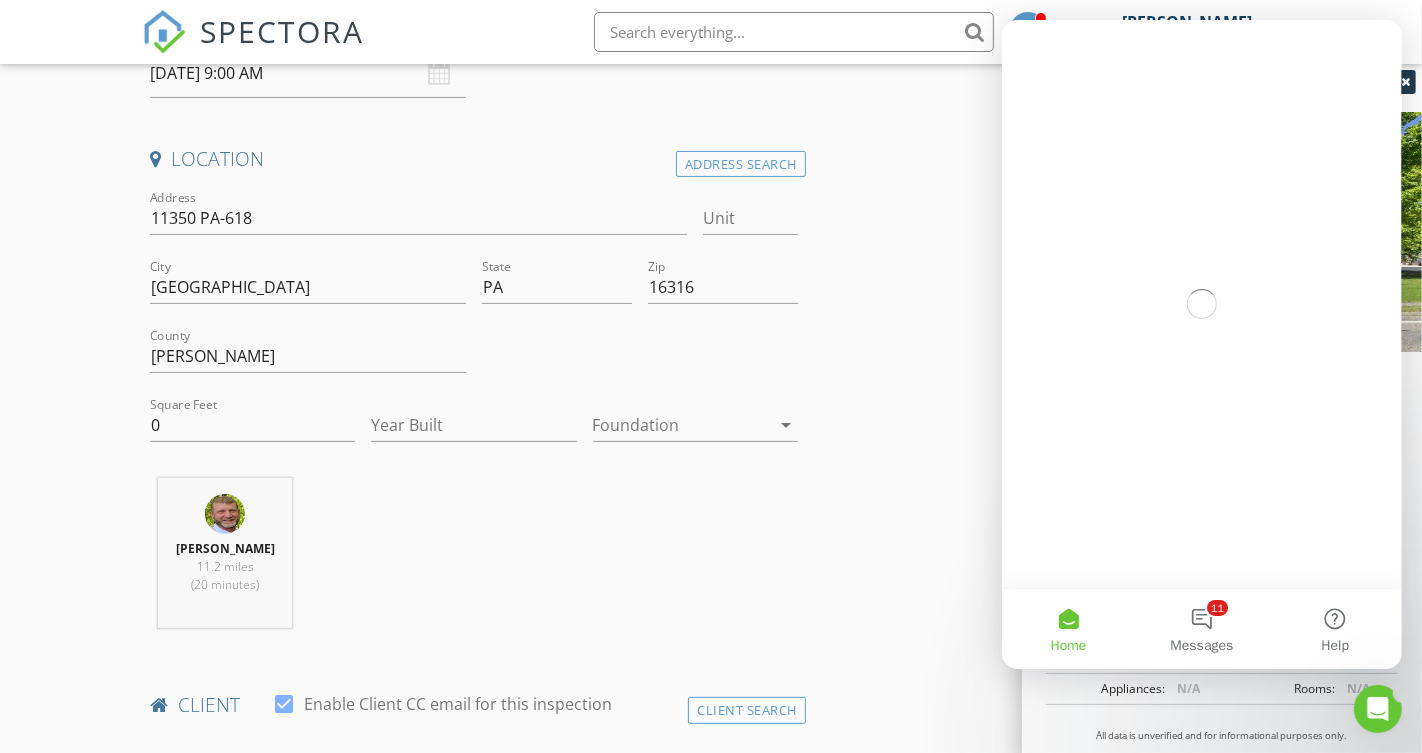 scroll, scrollTop: 0, scrollLeft: 0, axis: both 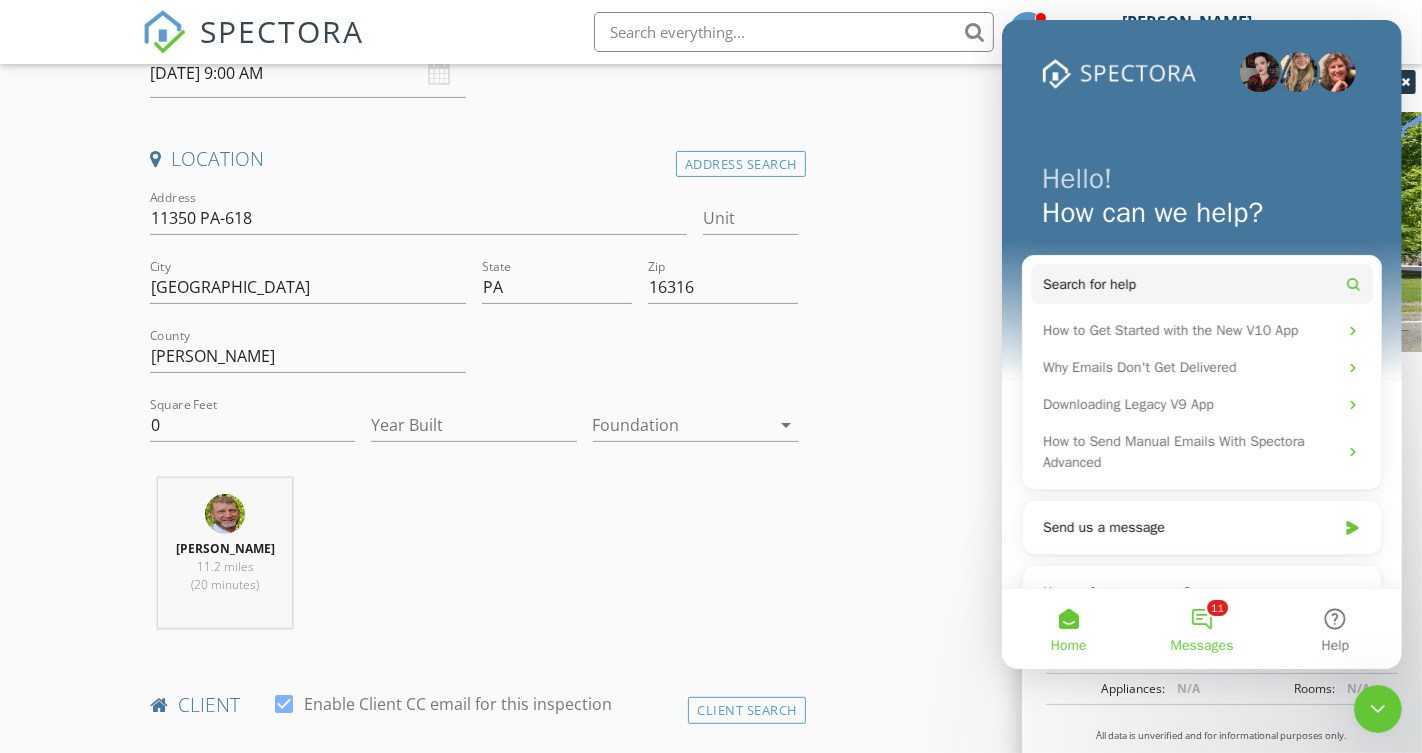 click on "11 Messages" at bounding box center (1200, 629) 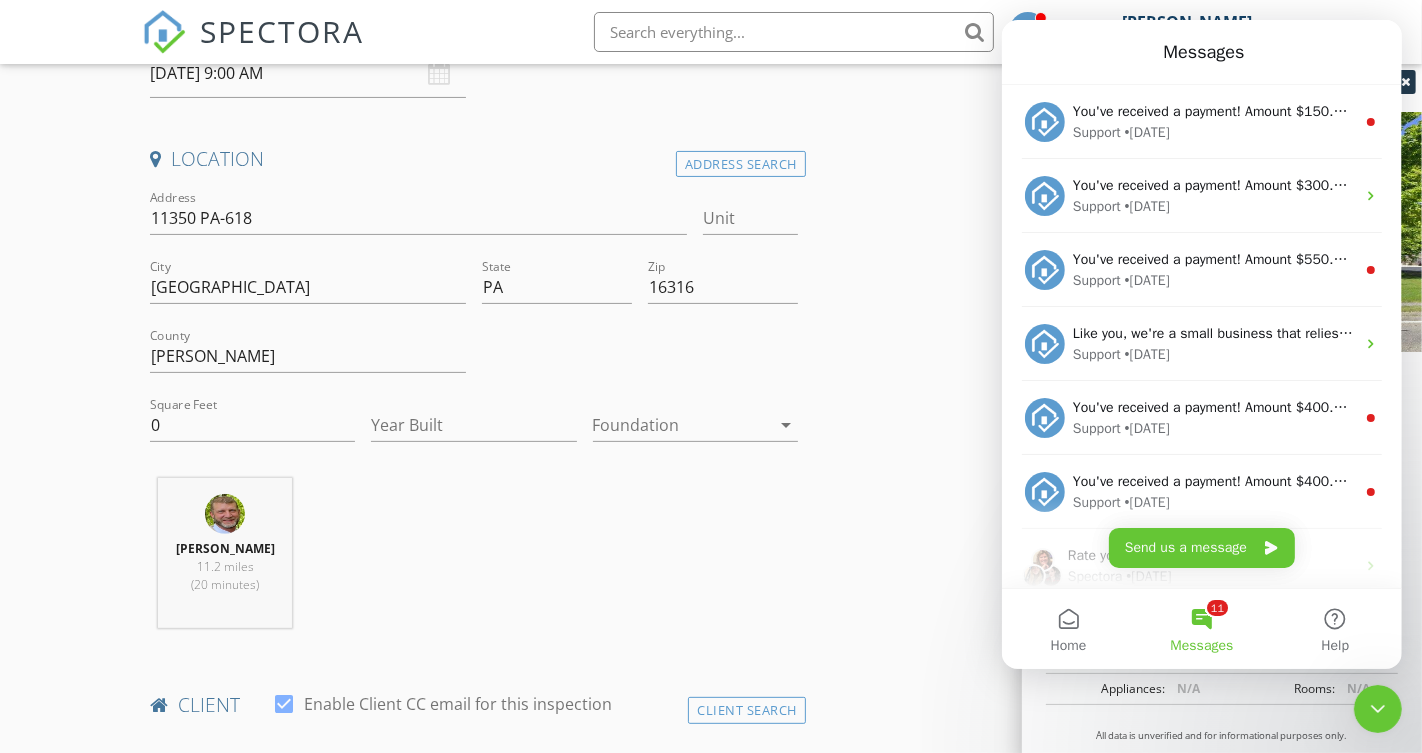 click on "INSPECTOR(S)
check_box   Troy Snyder   PRIMARY   Troy Snyder arrow_drop_down   check_box Troy Snyder specifically requested
Date/Time
07/14/2025 9:00 AM
Location
Address Search       Address 11350 PA-618   Unit   City Conneaut Lake   State PA   Zip 16316   County Crawford     Square Feet 0   Year Built   Foundation arrow_drop_down     Troy Snyder     11.2 miles     (20 minutes)
client
check_box Enable Client CC email for this inspection   Client Search     check_box_outline_blank Client is a Company/Organization     First Name   Last Name   Email   CC Email   Phone           Notes   Private Notes
ADD ADDITIONAL client
SERVICES
check_box_outline_blank   Septic Dye   Dye Test check_box_outline_blank   Basic Water & Well Flow   Water Test check_box_outline_blank     Testing" at bounding box center (711, 1490) 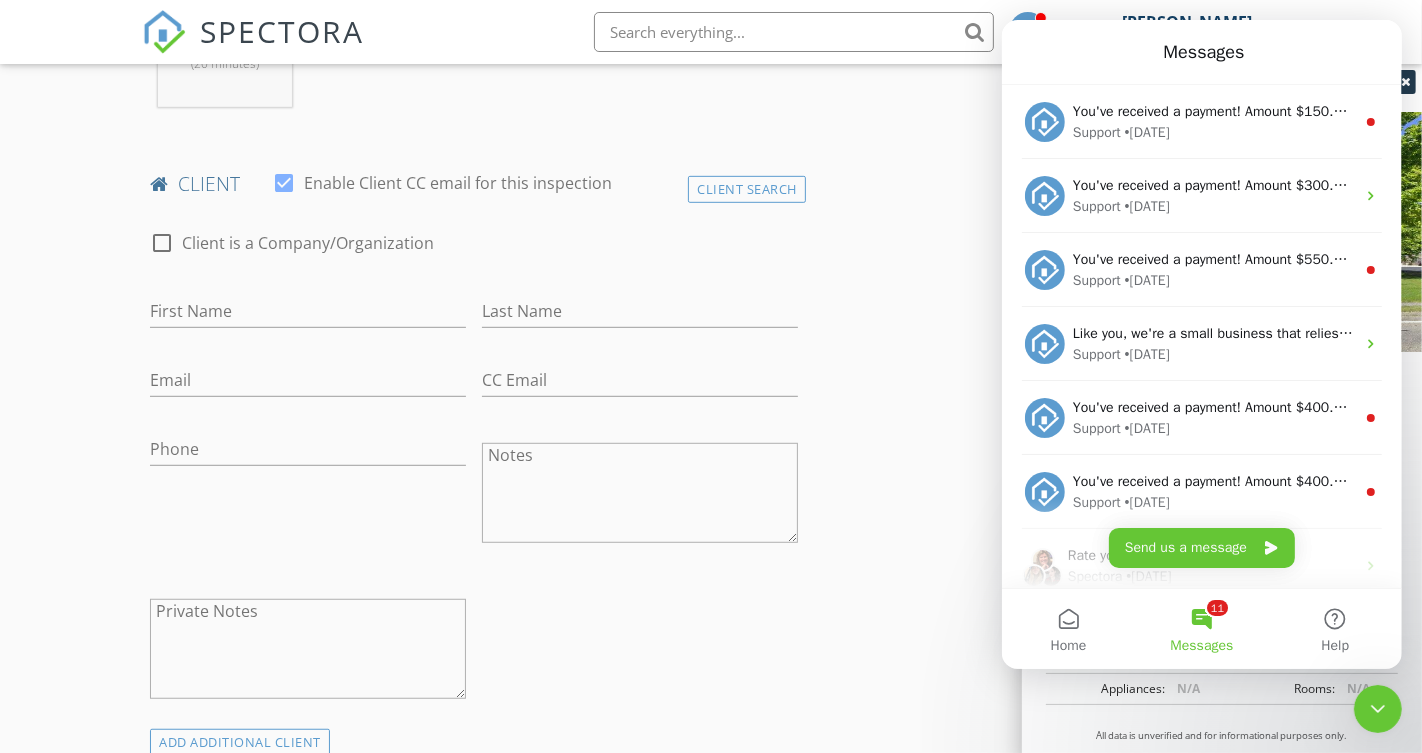scroll, scrollTop: 903, scrollLeft: 0, axis: vertical 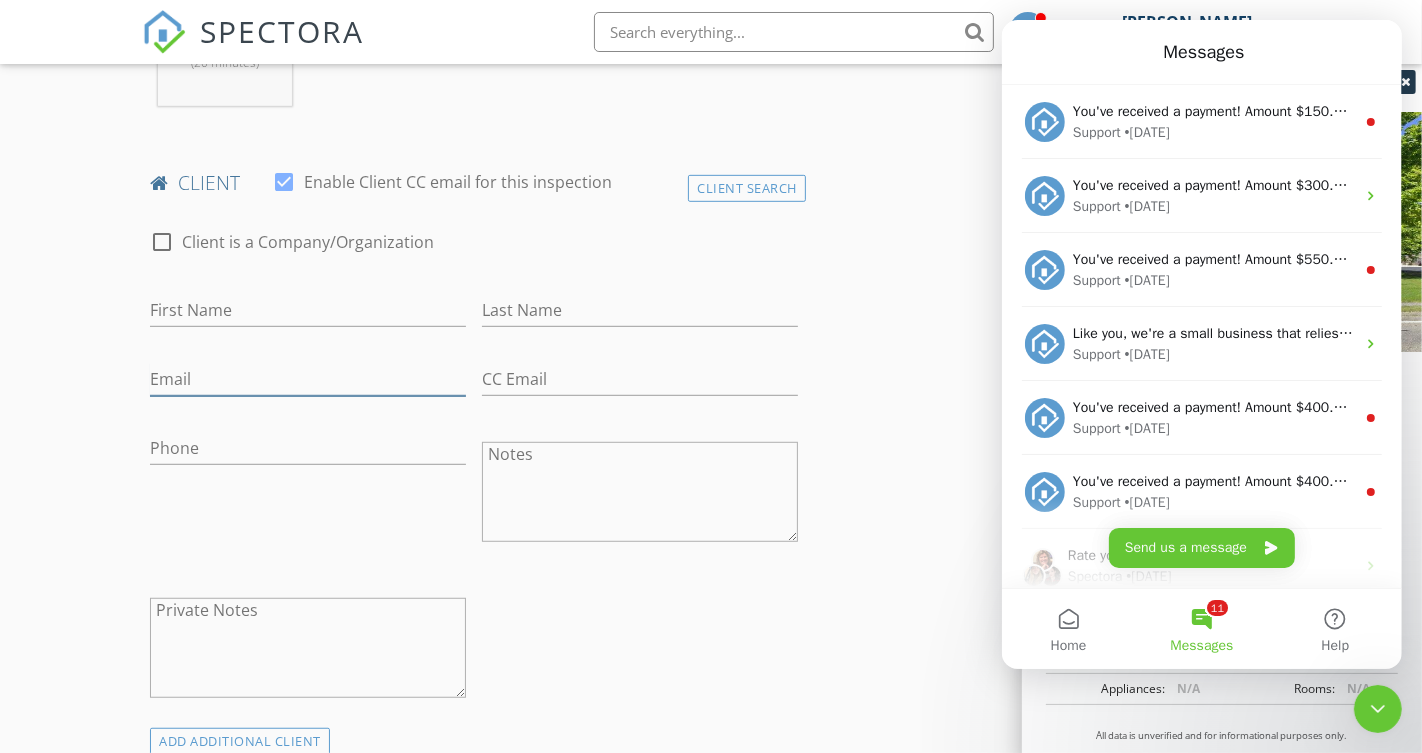 click on "Email" at bounding box center (308, 379) 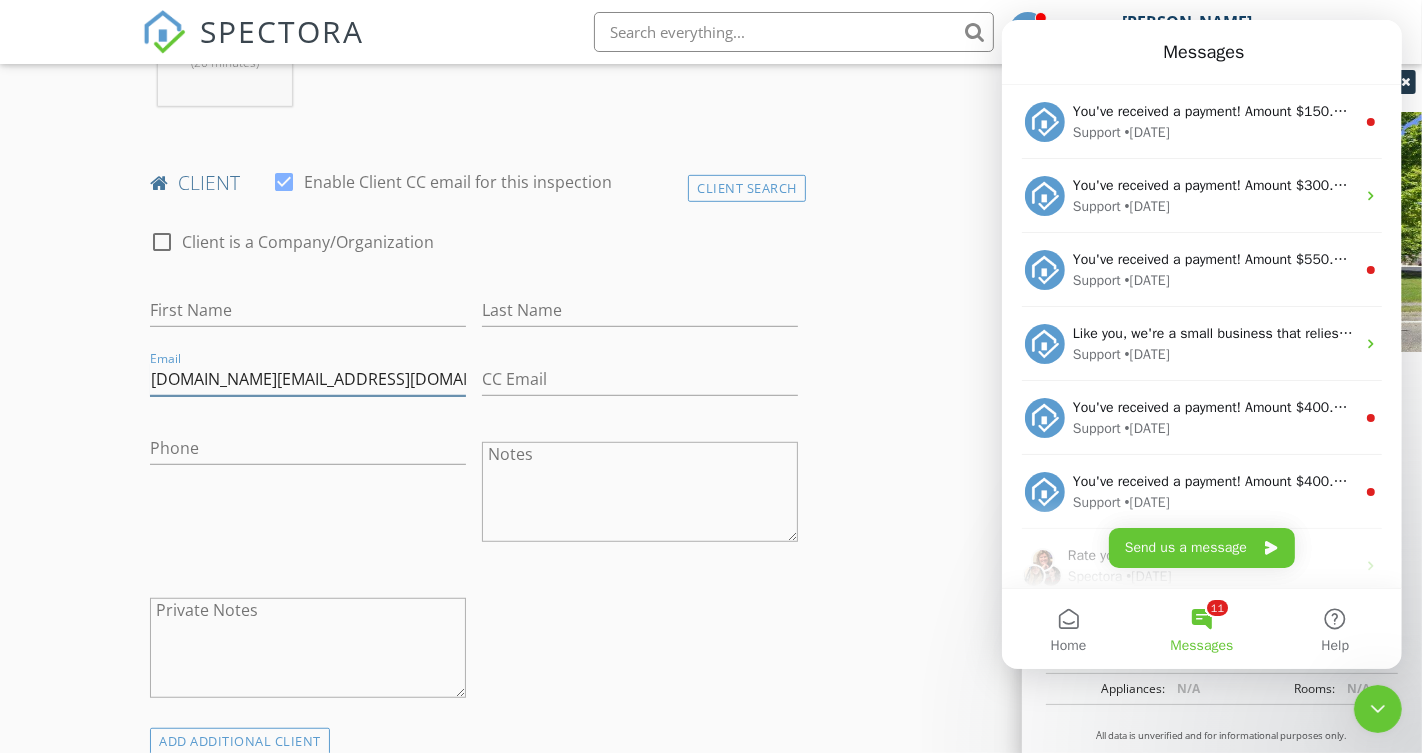 type on "joe.mil@att.net" 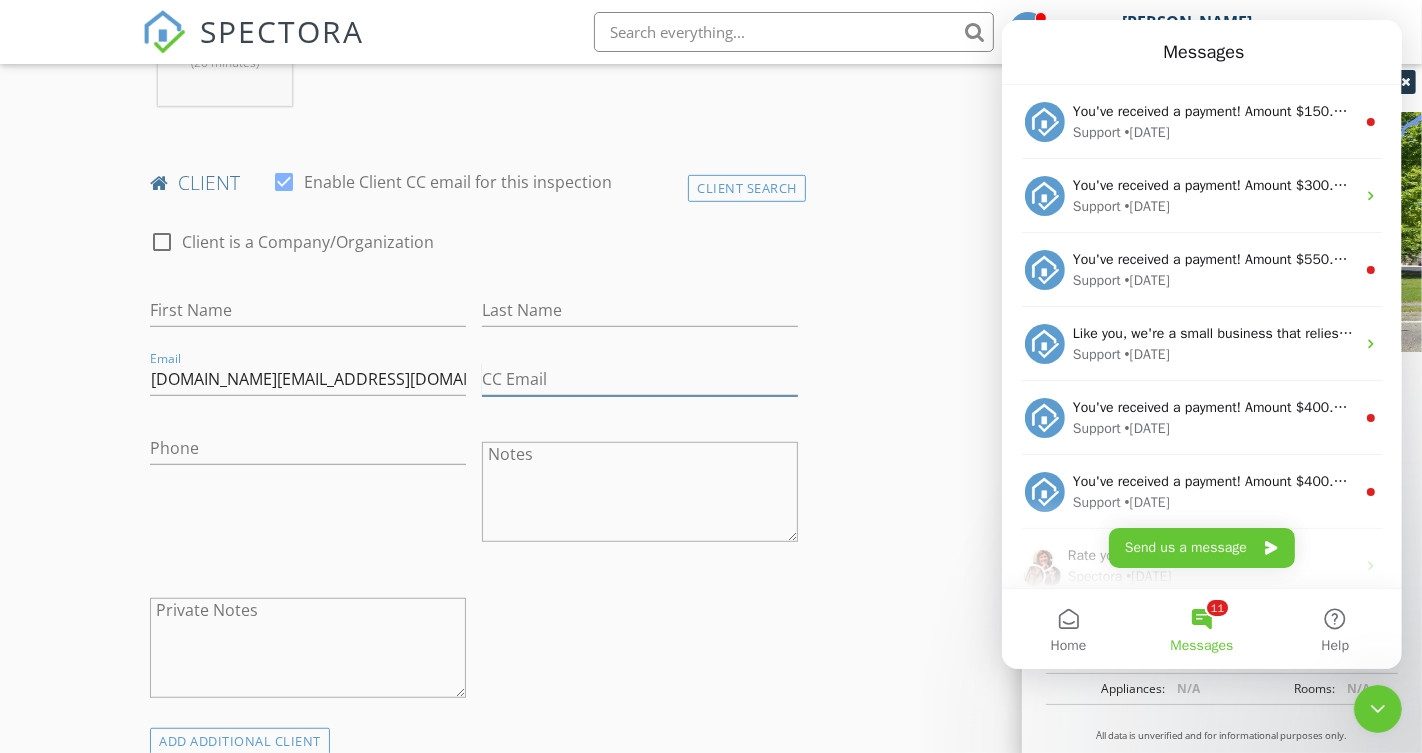 click on "CC Email" at bounding box center [640, 379] 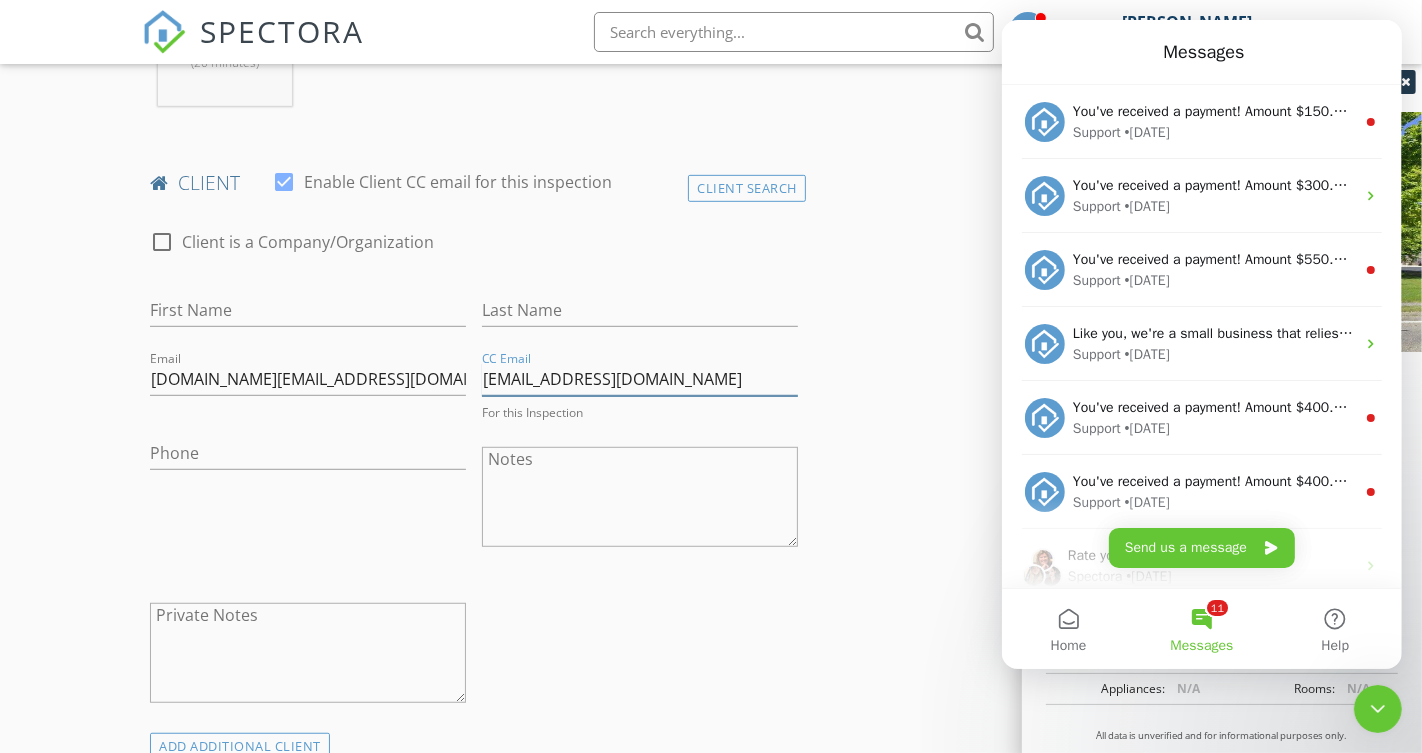 type on "kath.miljoe21@gmail.com" 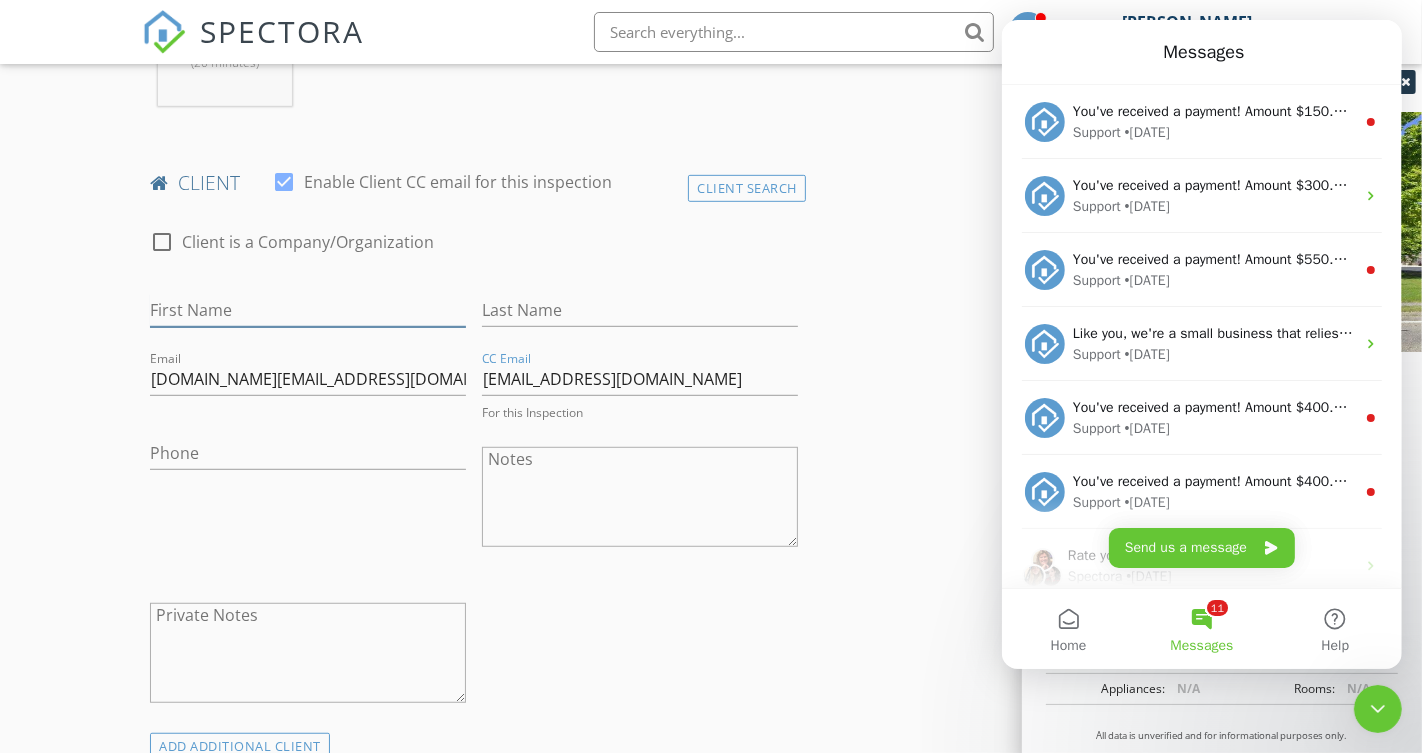 click on "First Name" at bounding box center [308, 310] 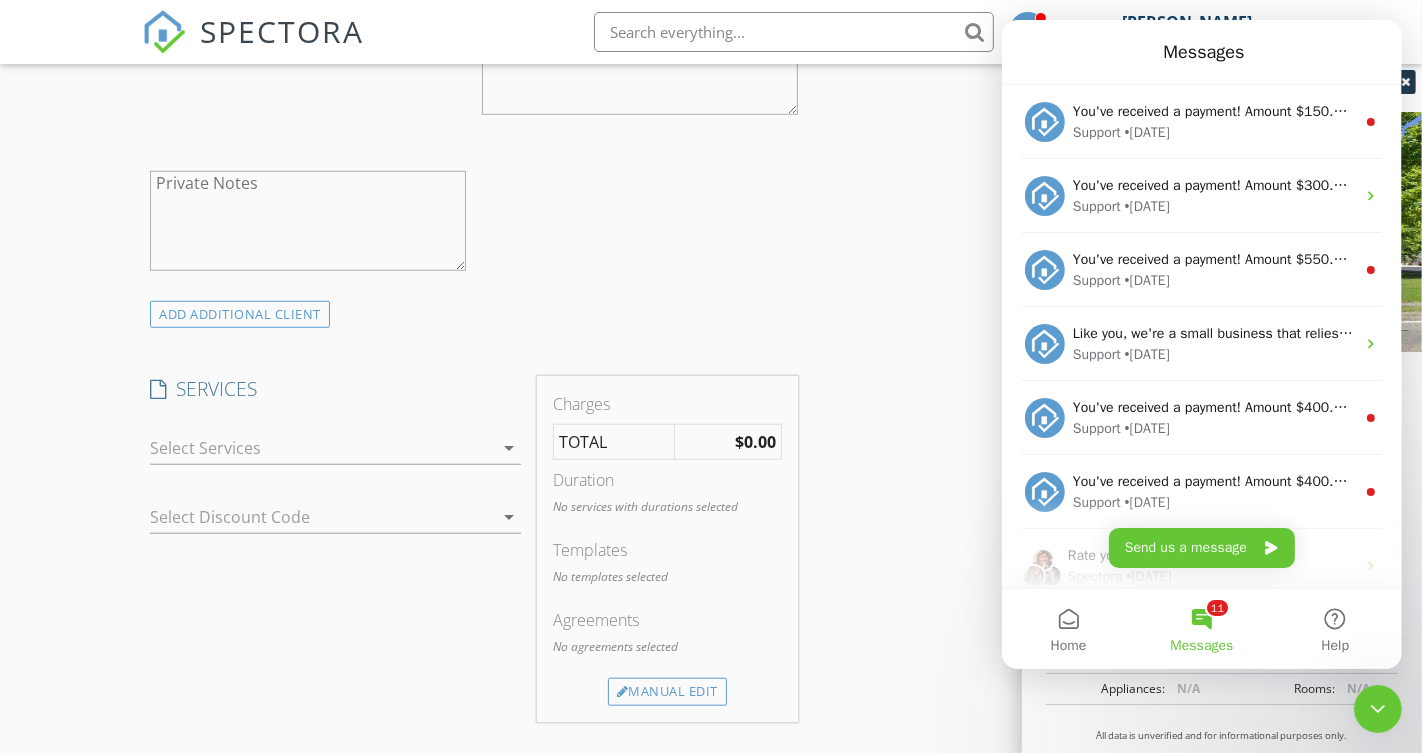 scroll, scrollTop: 1332, scrollLeft: 0, axis: vertical 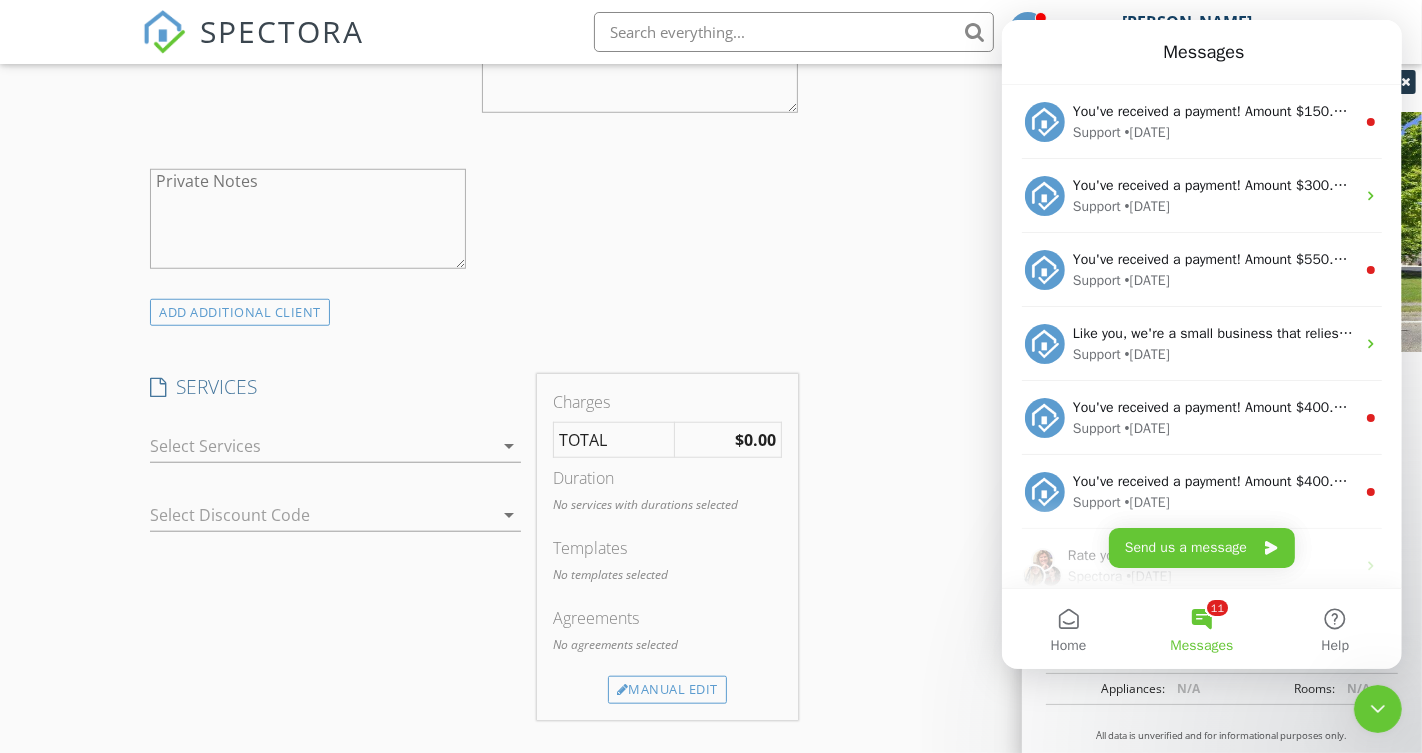 type on "Joe & Katherine" 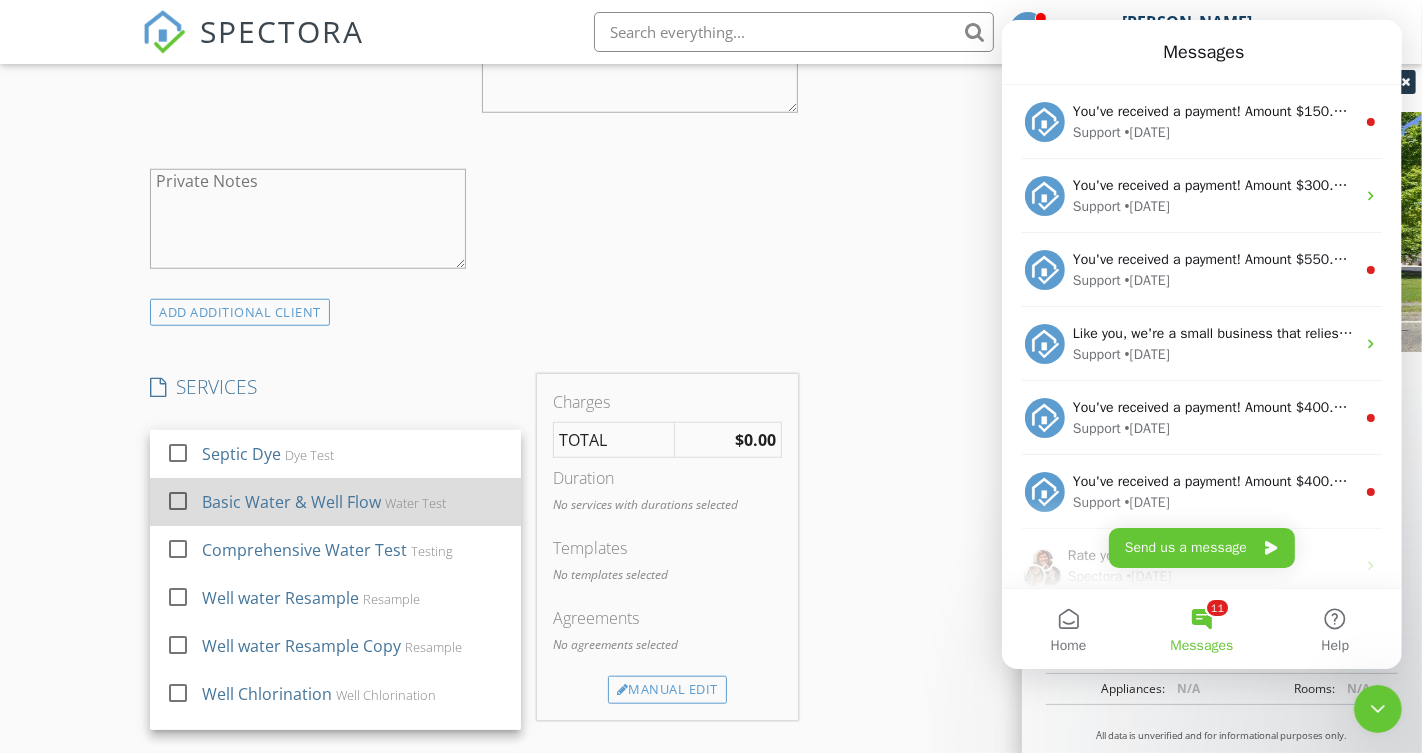 click at bounding box center (178, 501) 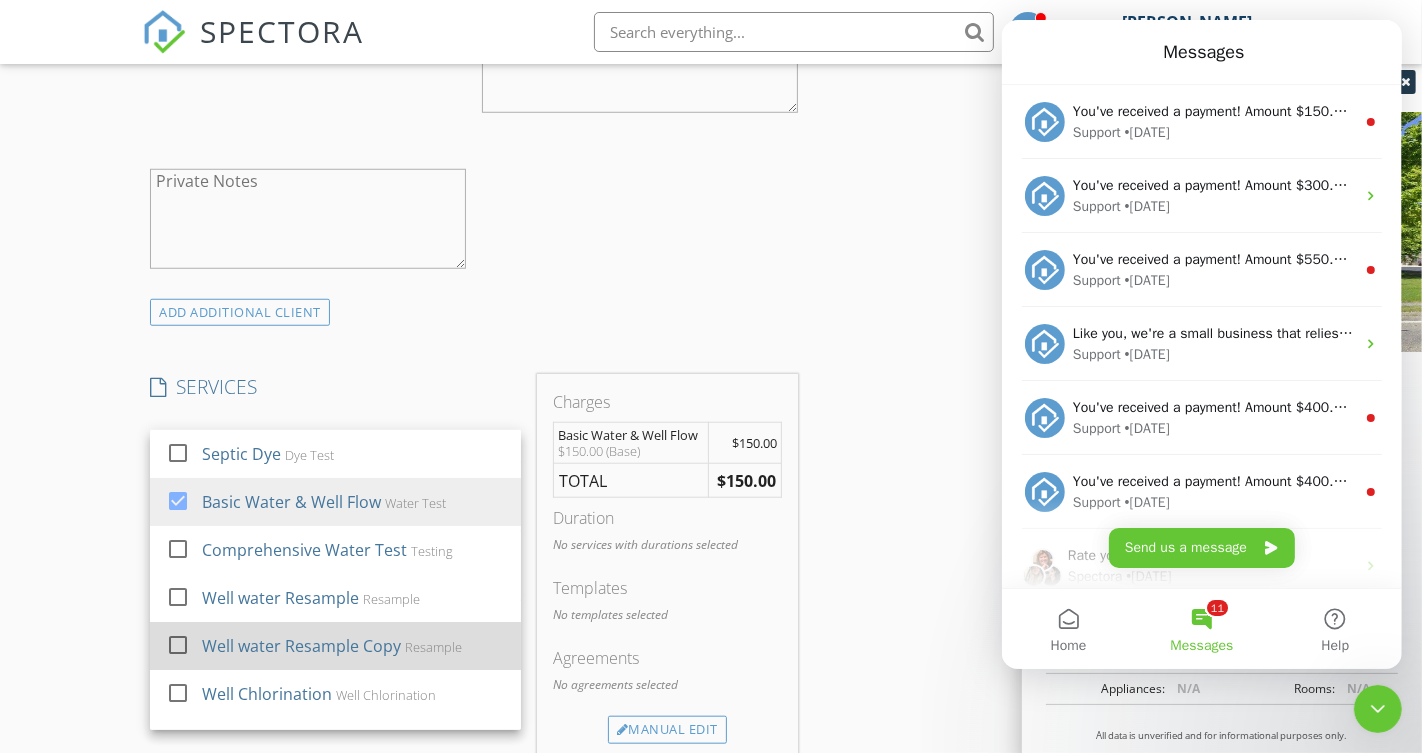 scroll, scrollTop: 36, scrollLeft: 0, axis: vertical 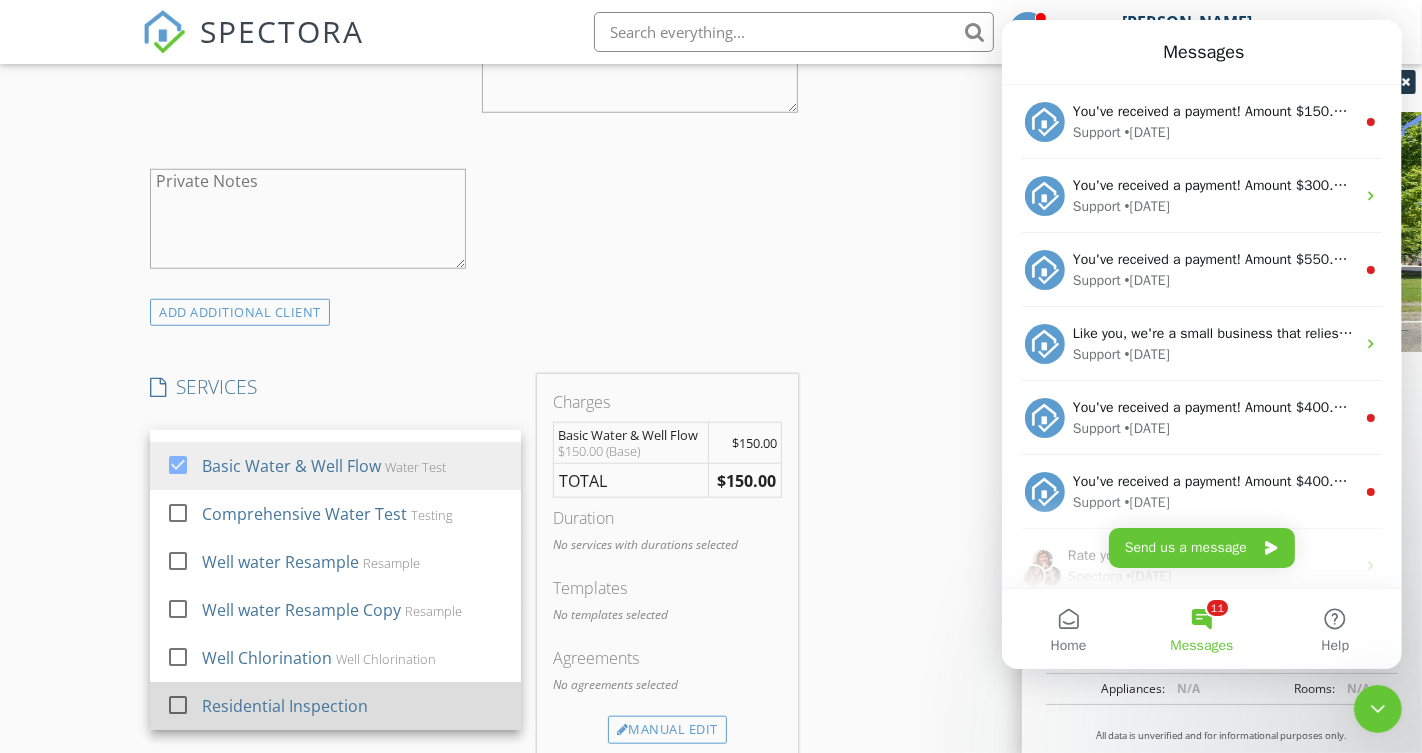 click at bounding box center [178, 705] 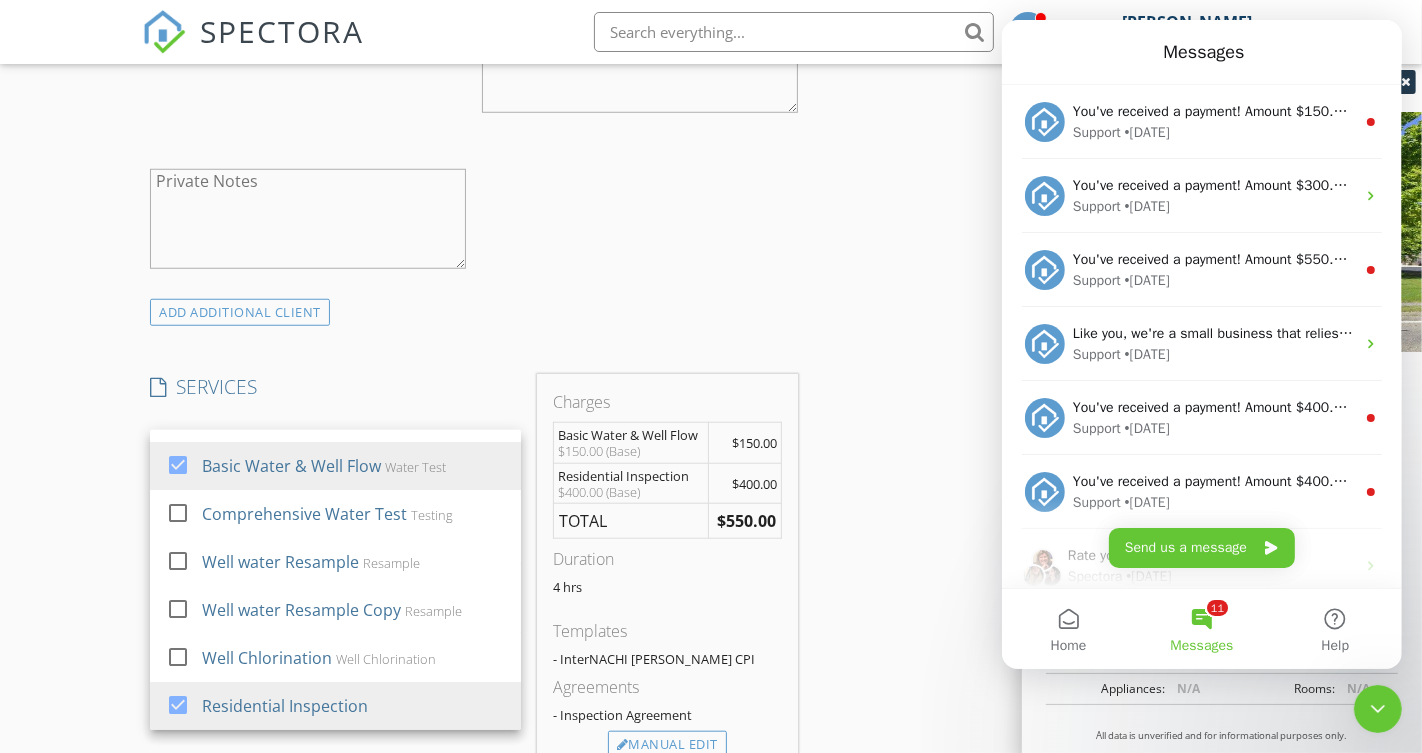click on "INSPECTOR(S)
check_box   Troy Snyder   PRIMARY   Troy Snyder arrow_drop_down   check_box Troy Snyder specifically requested
Date/Time
07/14/2025 9:00 AM
Location
Address Search       Address 11350 PA-618   Unit   City Conneaut Lake   State PA   Zip 16316   County Crawford     Square Feet 0   Year Built   Foundation arrow_drop_down     Troy Snyder     11.2 miles     (20 minutes)
client
check_box Enable Client CC email for this inspection   Client Search     check_box_outline_blank Client is a Company/Organization     First Name Joe & Katherine   Last Name   Email joe.mil@att.net   CC Email kath.miljoe21@gmail.com   Phone           Notes   Private Notes
ADD ADDITIONAL client
SERVICES
check_box_outline_blank   Septic Dye   Dye Test check_box   Basic Water & Well Flow" at bounding box center [711, 567] 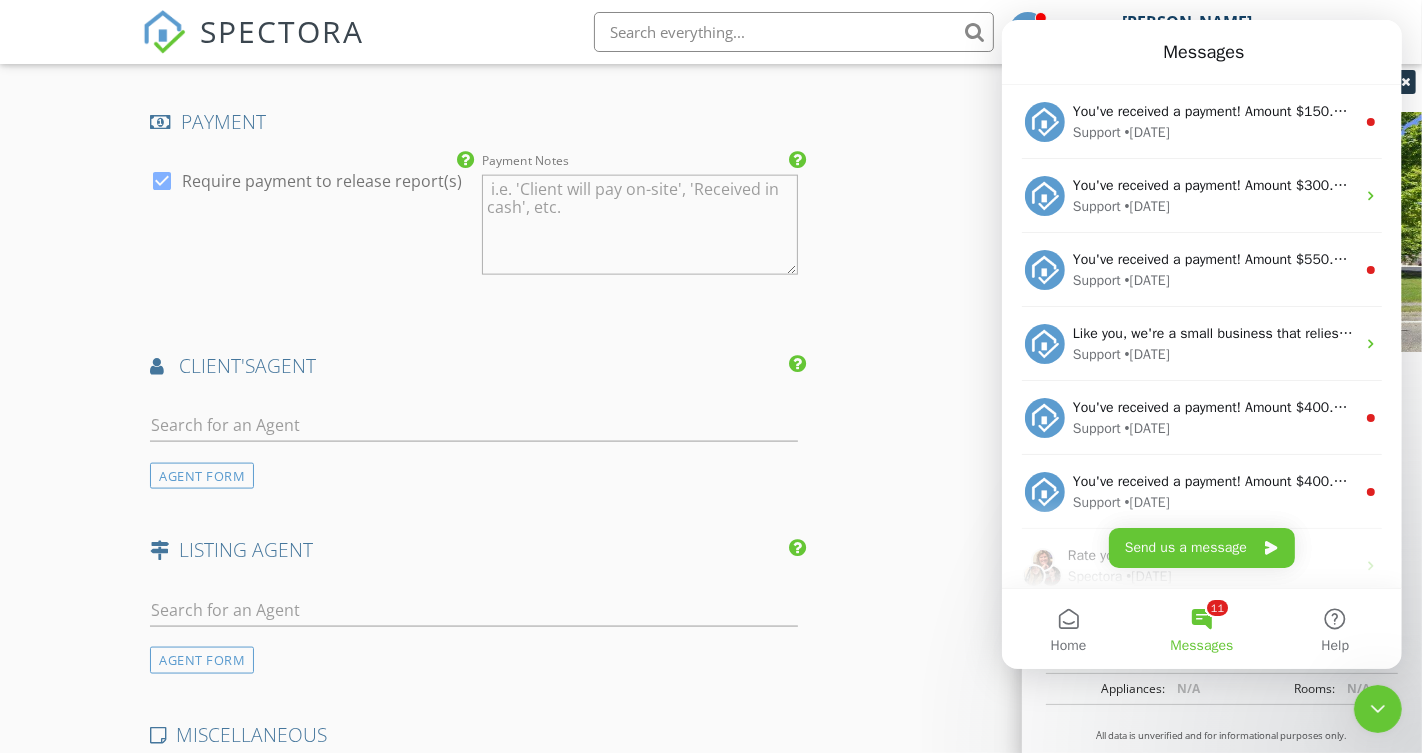 scroll, scrollTop: 2204, scrollLeft: 0, axis: vertical 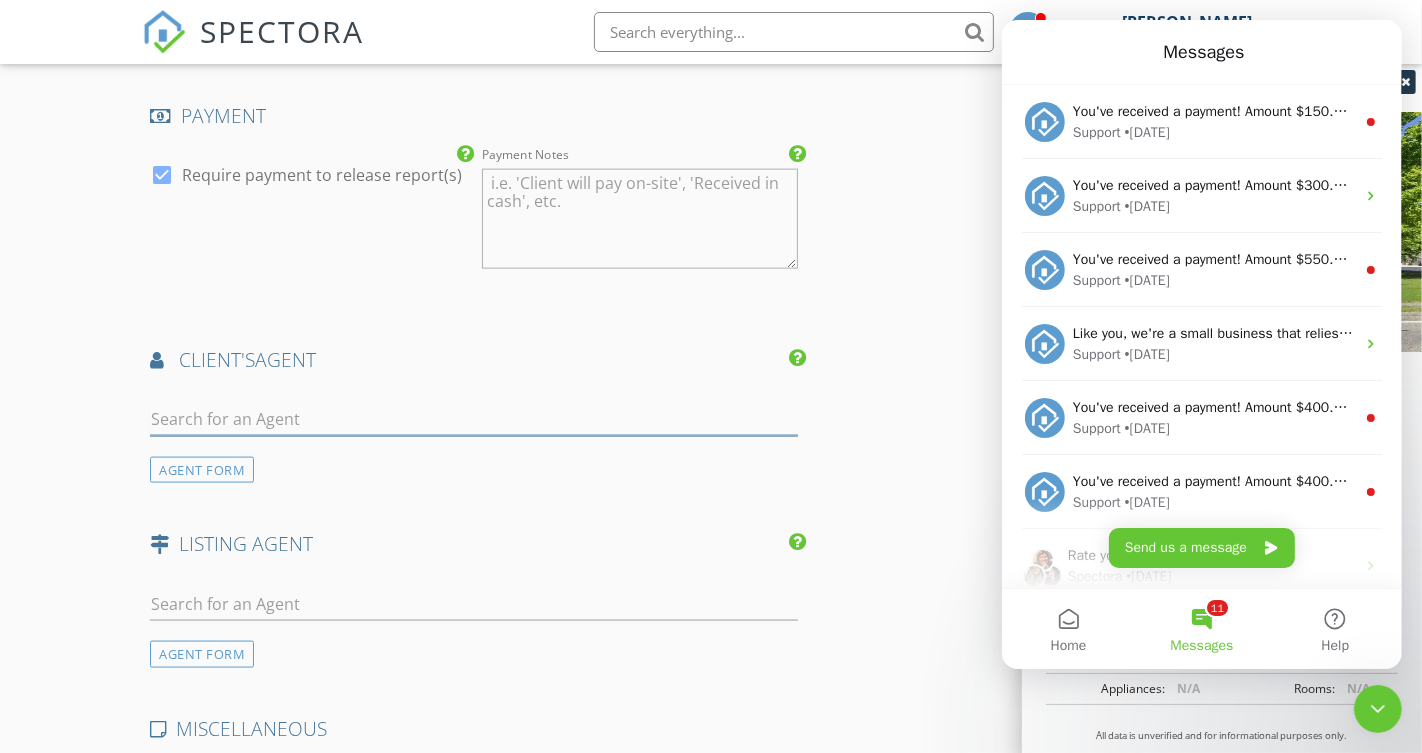 click at bounding box center (474, 419) 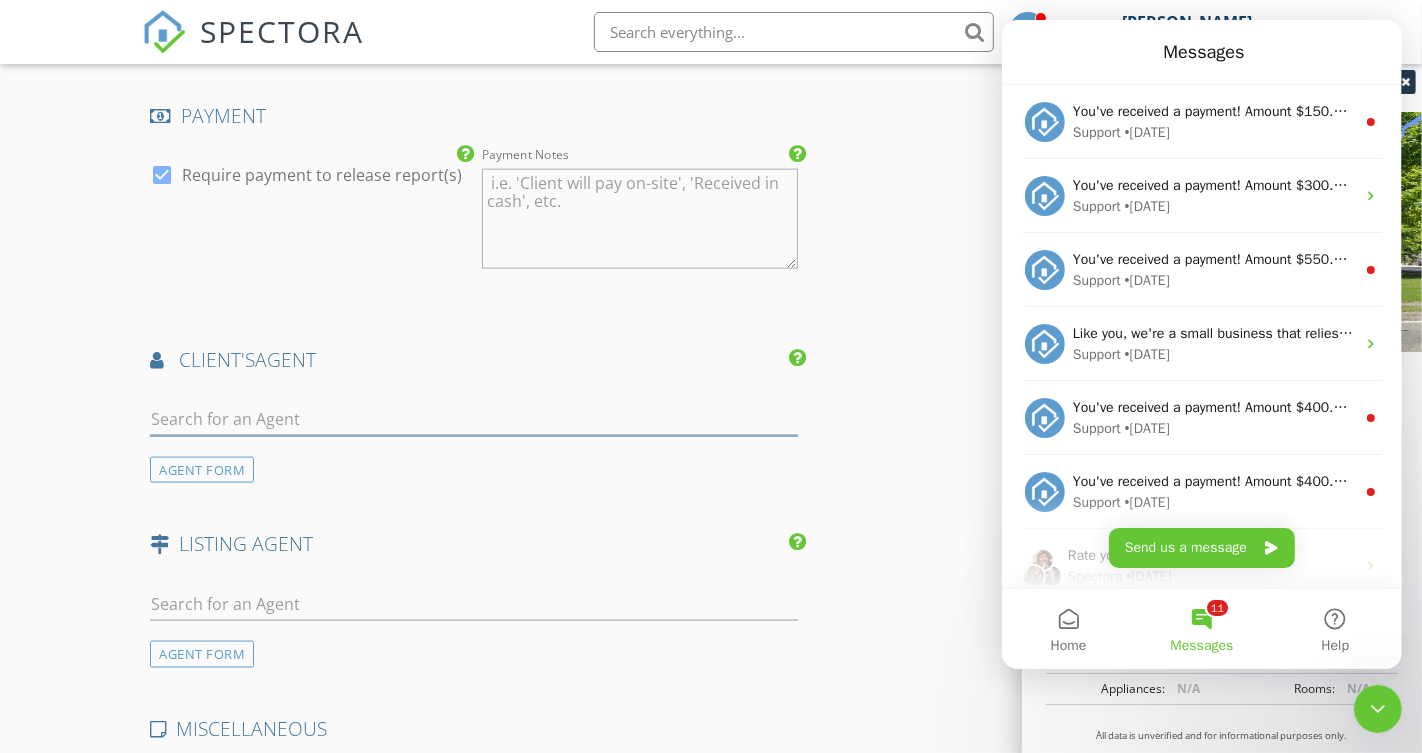 type on "Carmen Kantz" 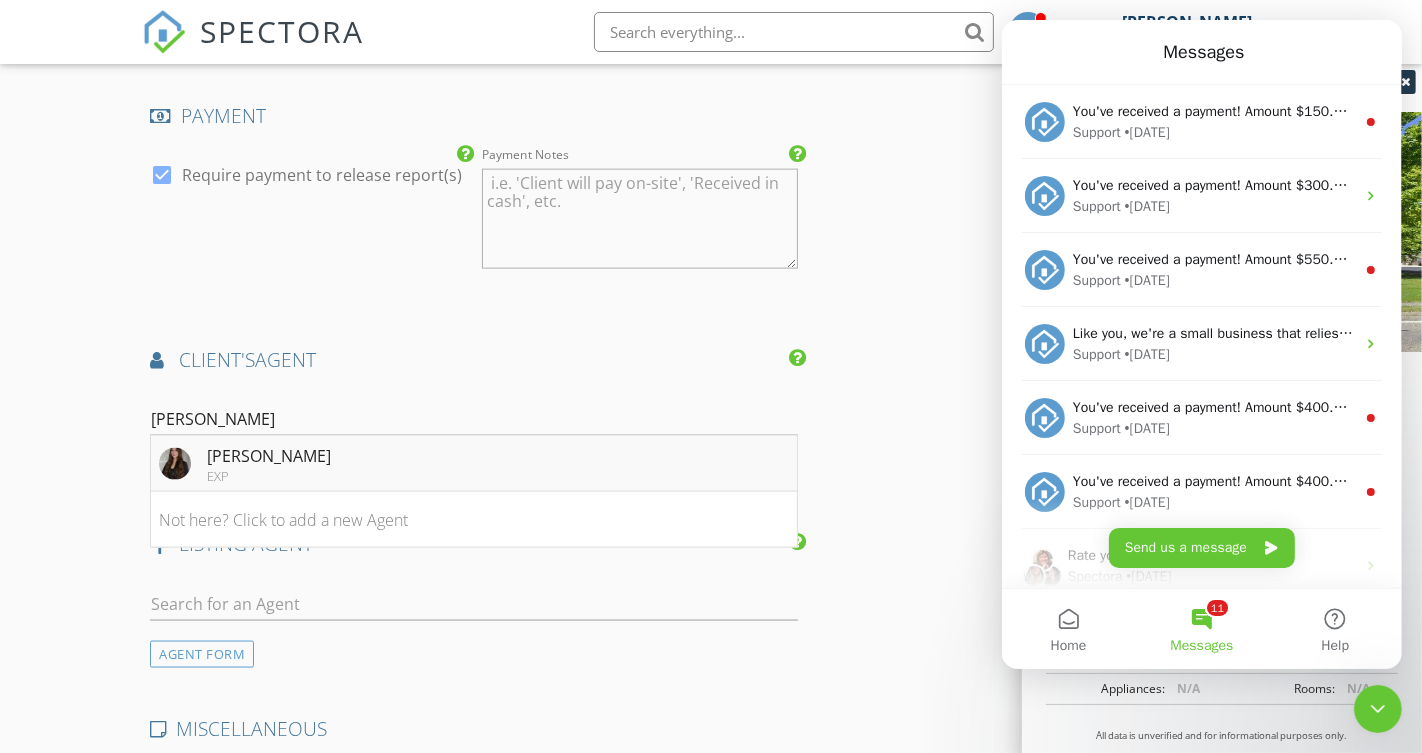 click on "Carmen Kantz
EXP" at bounding box center (474, 464) 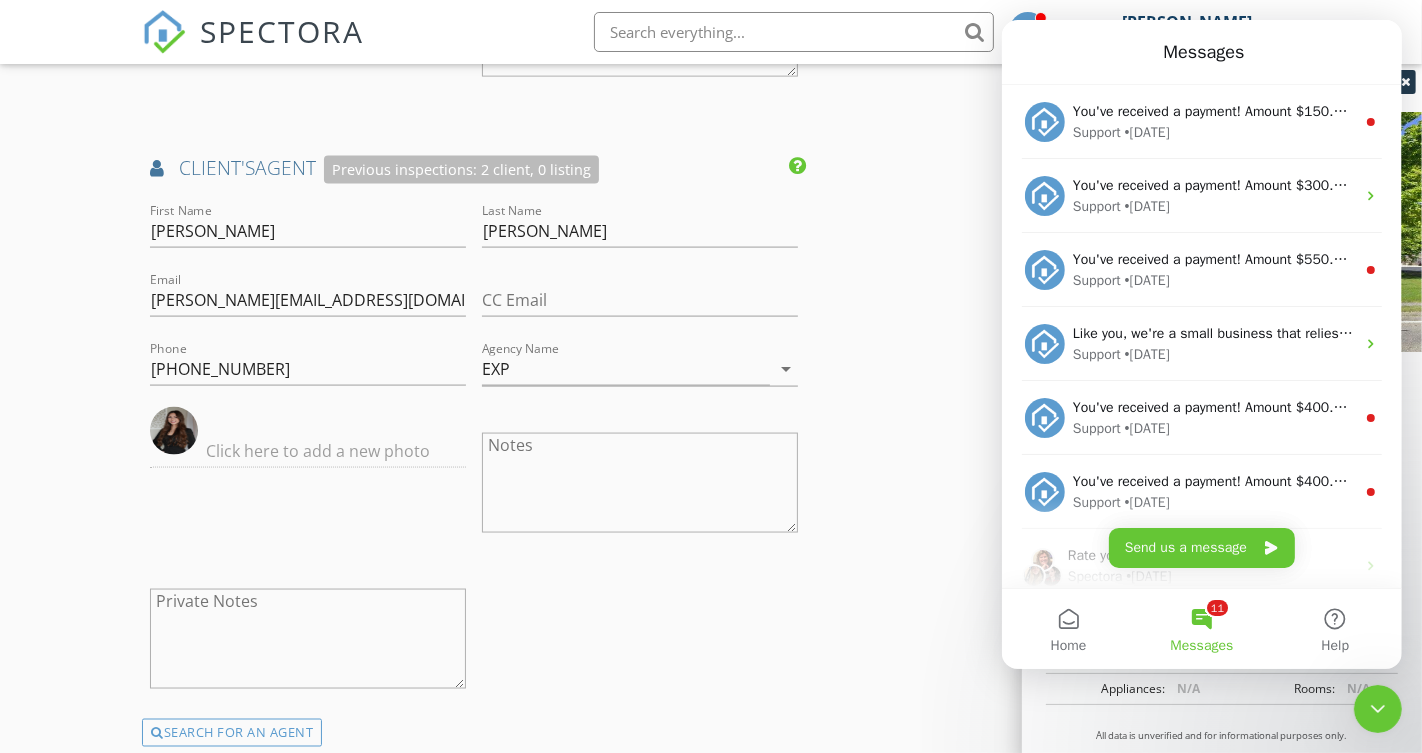 scroll, scrollTop: 2265, scrollLeft: 0, axis: vertical 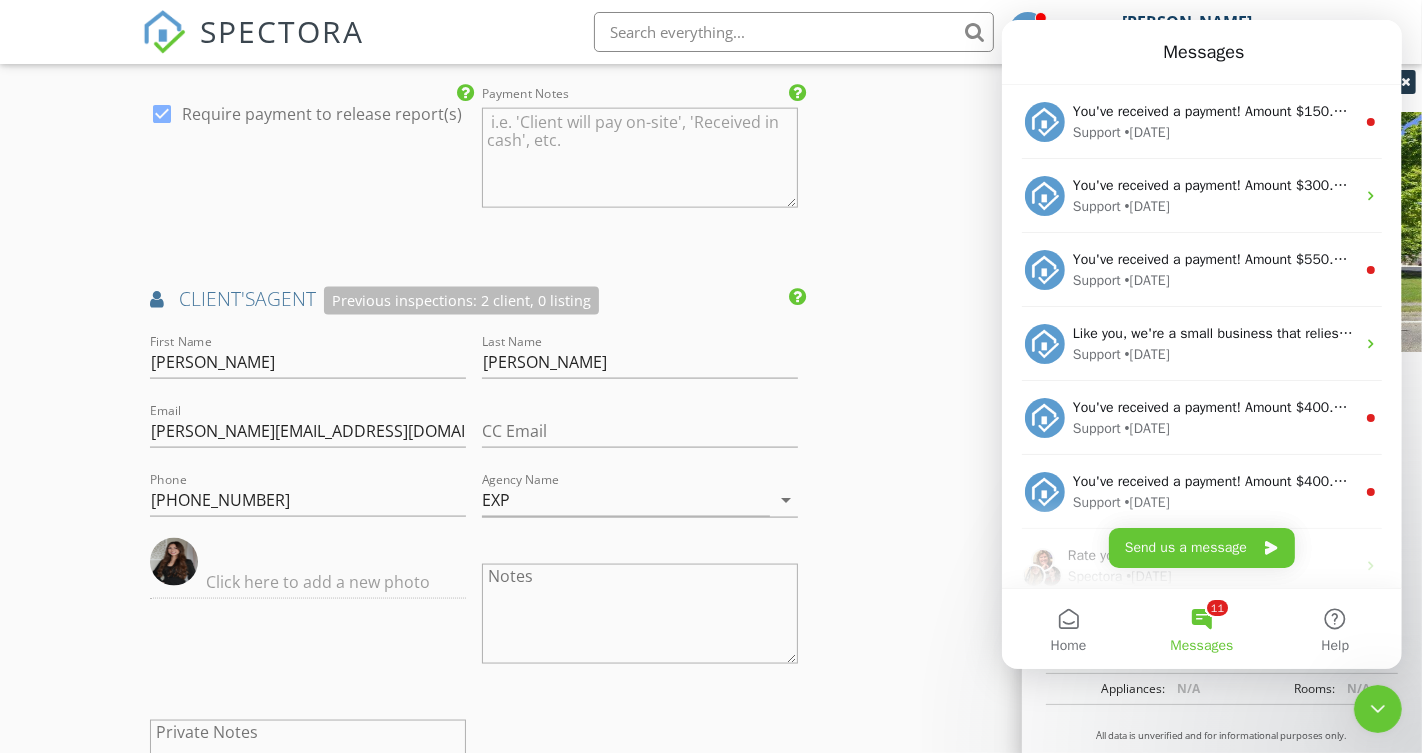 click on "Messages" at bounding box center (1201, 52) 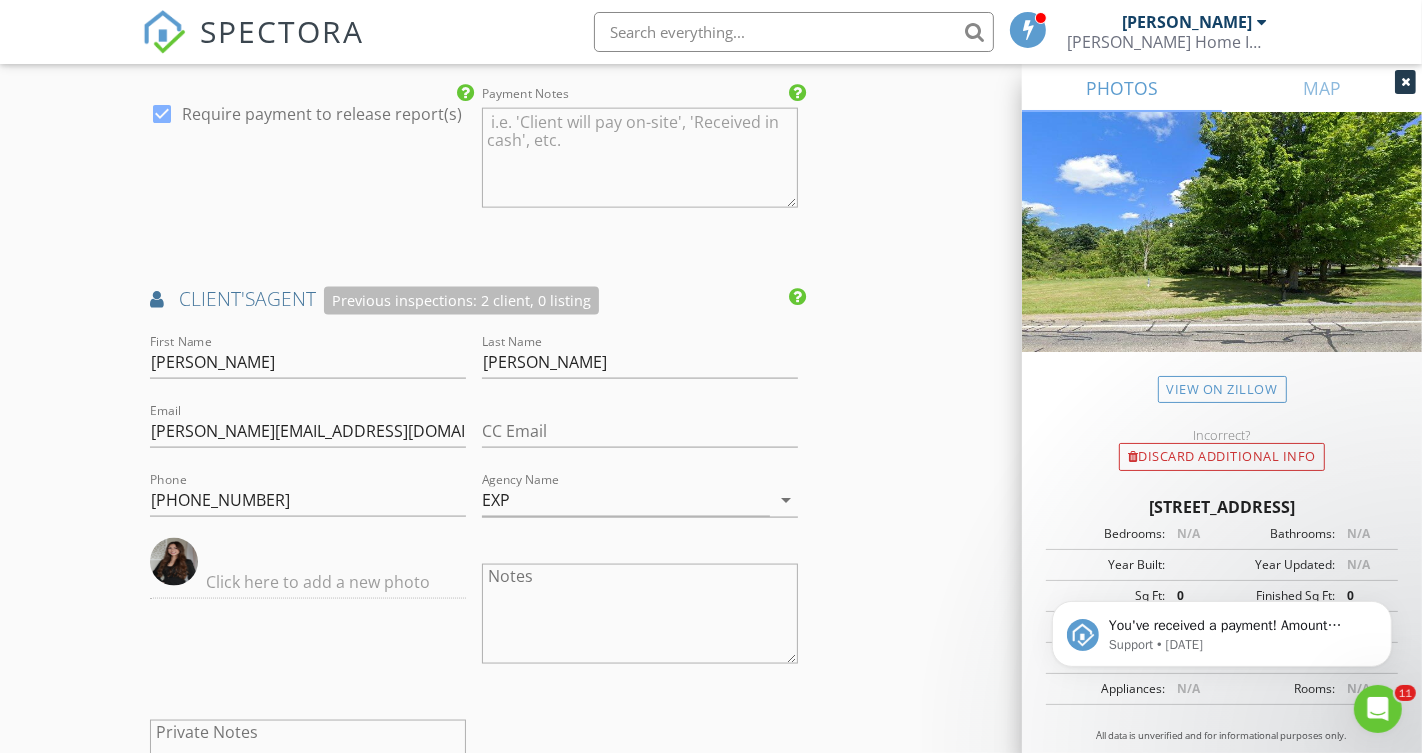 scroll, scrollTop: 0, scrollLeft: 0, axis: both 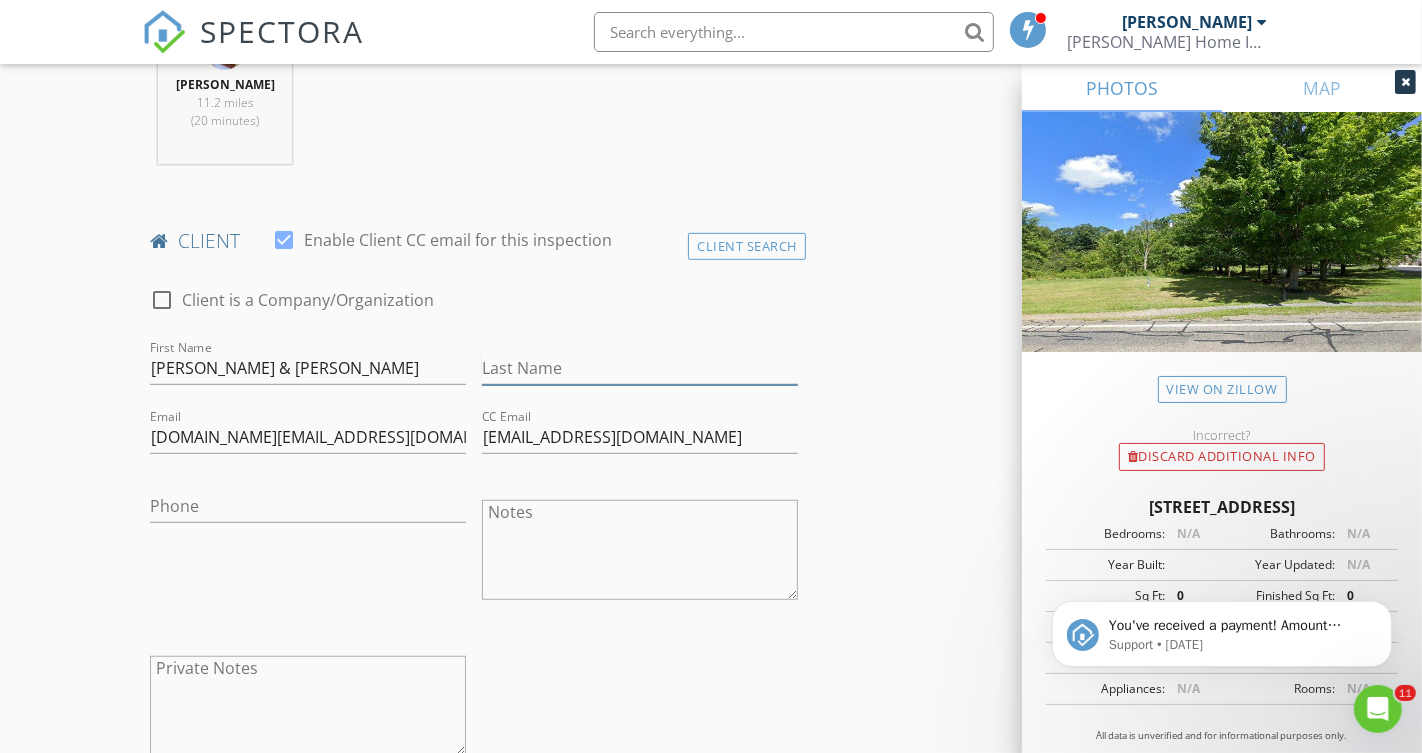 click on "Last Name" at bounding box center (640, 368) 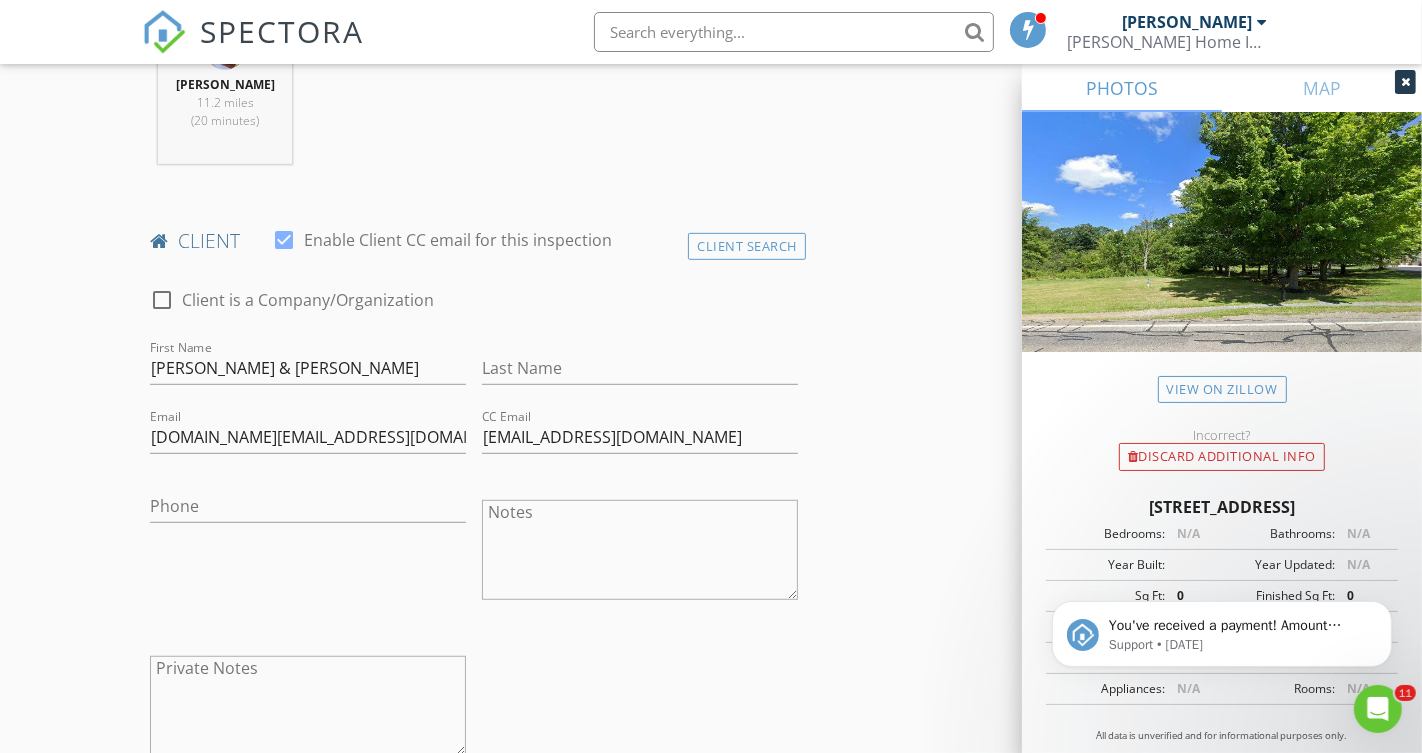 click on "INSPECTOR(S)
check_box   Troy Snyder   PRIMARY   Troy Snyder arrow_drop_down   check_box Troy Snyder specifically requested
Date/Time
07/14/2025 9:00 AM
Location
Address Search       Address 11350 PA-618   Unit   City Conneaut Lake   State PA   Zip 16316   County Crawford     Square Feet 0   Year Built   Foundation arrow_drop_down     Troy Snyder     11.2 miles     (20 minutes)
client
check_box Enable Client CC email for this inspection   Client Search     check_box_outline_blank Client is a Company/Organization     First Name Joe & Katherine   Last Name   Email joe.mil@att.net   CC Email kath.miljoe21@gmail.com   Phone           Notes   Private Notes
ADD ADDITIONAL client
SERVICES
check_box_outline_blank   Septic Dye   Dye Test check_box   Basic Water & Well Flow" at bounding box center (711, 1281) 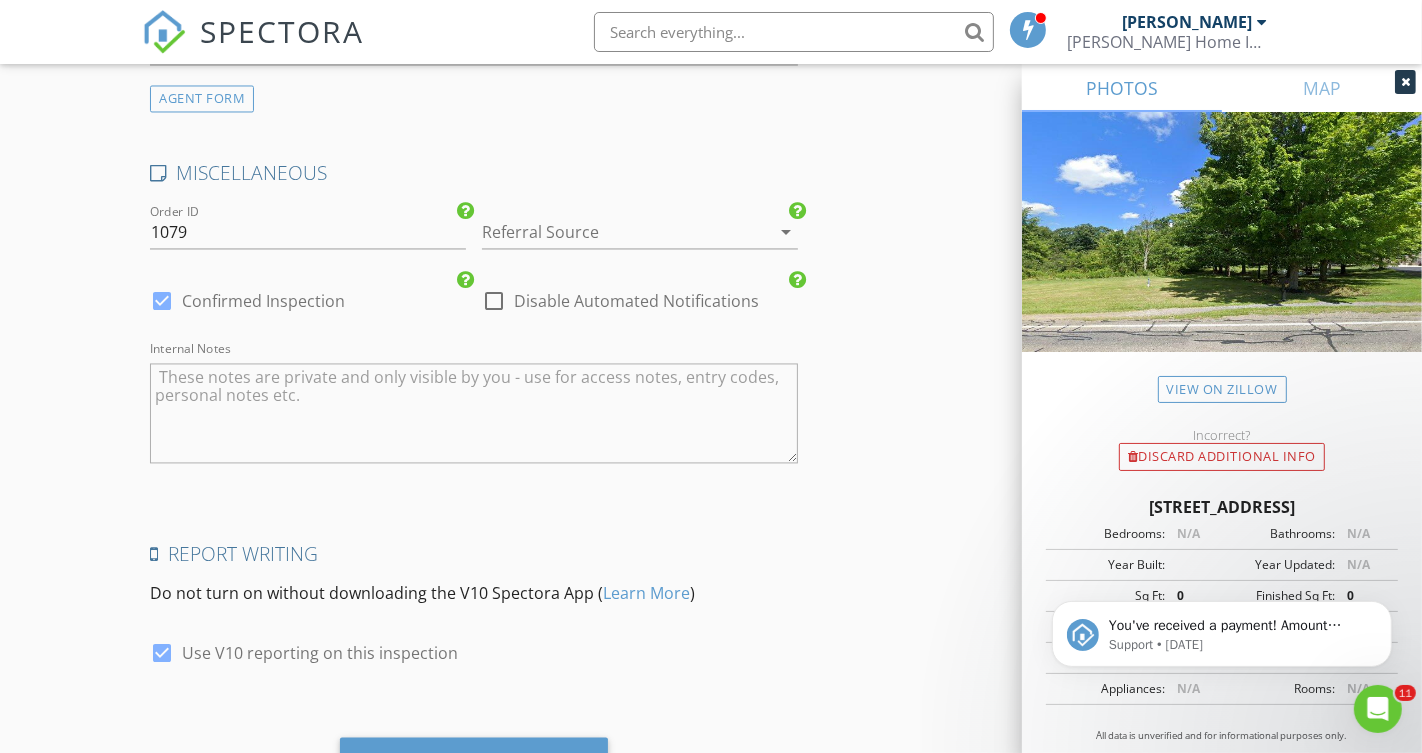 scroll, scrollTop: 3217, scrollLeft: 0, axis: vertical 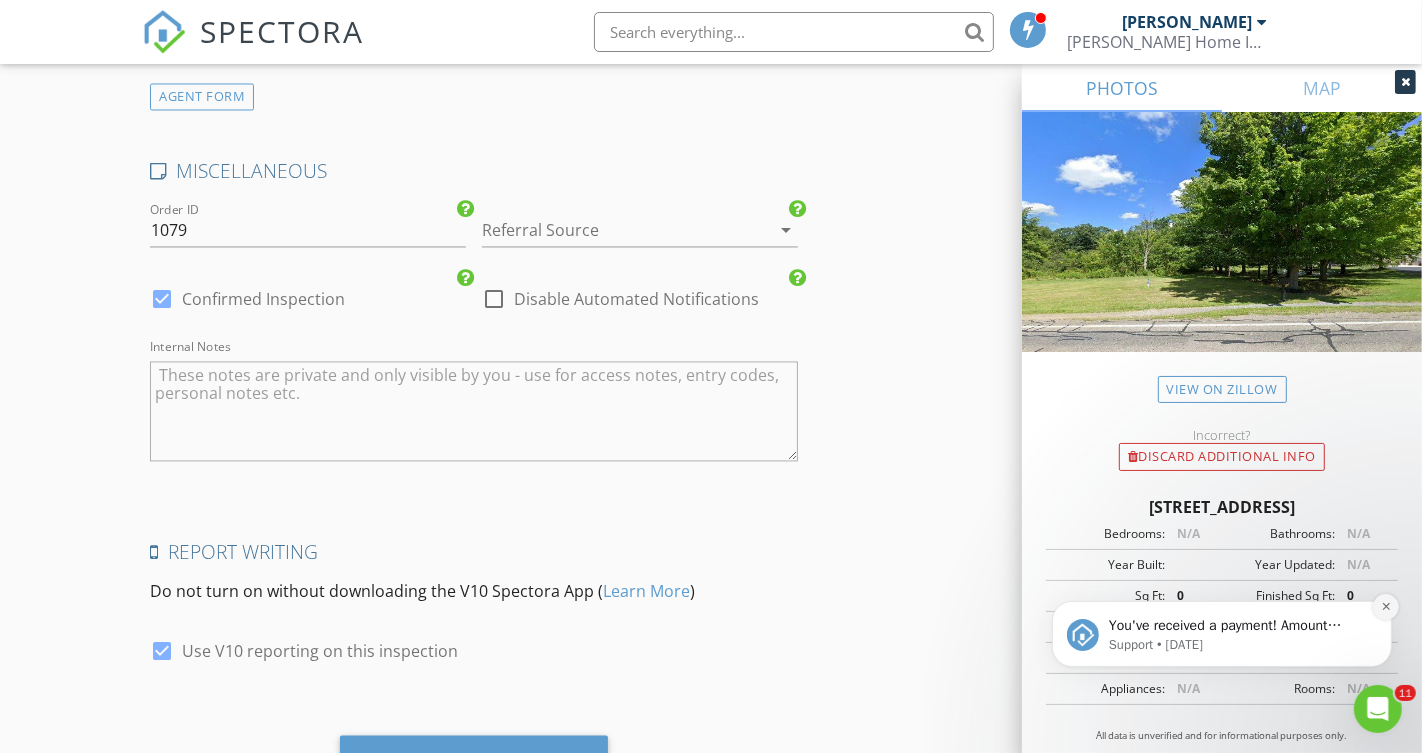 click 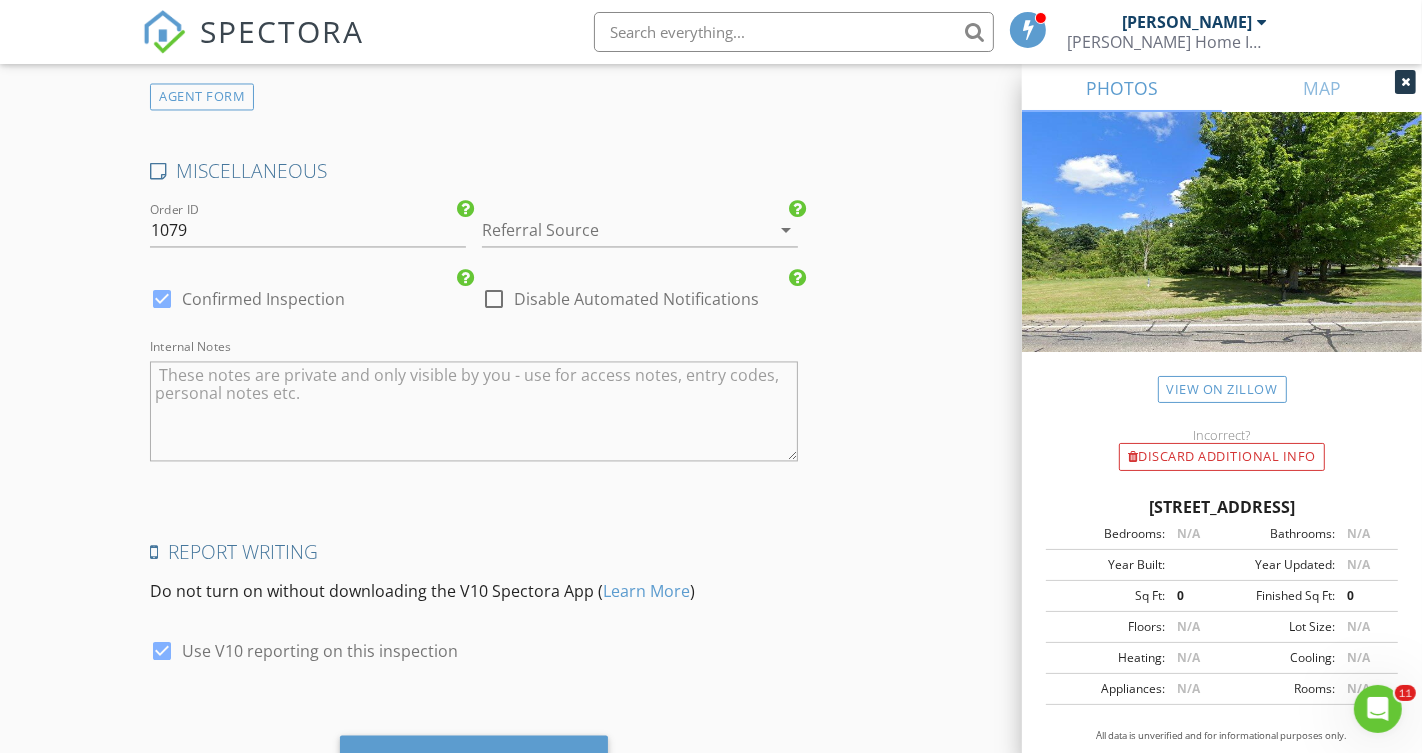 click on "INSPECTOR(S)
check_box   Troy Snyder   PRIMARY   Troy Snyder arrow_drop_down   check_box Troy Snyder specifically requested
Date/Time
07/14/2025 9:00 AM
Location
Address Search       Address 11350 PA-618   Unit   City Conneaut Lake   State PA   Zip 16316   County Crawford     Square Feet 0   Year Built   Foundation arrow_drop_down     Troy Snyder     11.2 miles     (20 minutes)
client
check_box Enable Client CC email for this inspection   Client Search     check_box_outline_blank Client is a Company/Organization     First Name Joe & Katherine   Last Name   Email joe.mil@att.net   CC Email kath.miljoe21@gmail.com   Phone           Notes   Private Notes
ADD ADDITIONAL client
SERVICES
check_box_outline_blank   Septic Dye   Dye Test check_box   Basic Water & Well Flow" at bounding box center (711, -1091) 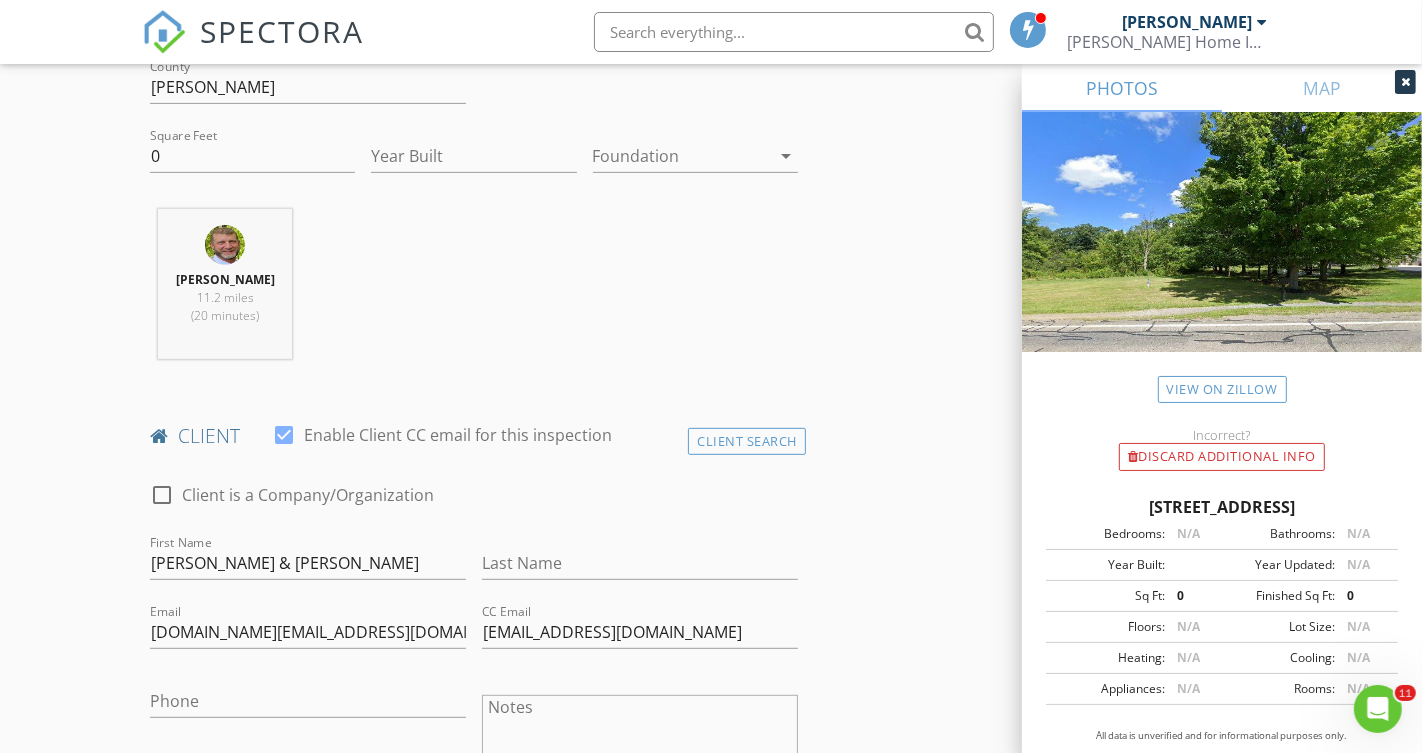 scroll, scrollTop: 643, scrollLeft: 0, axis: vertical 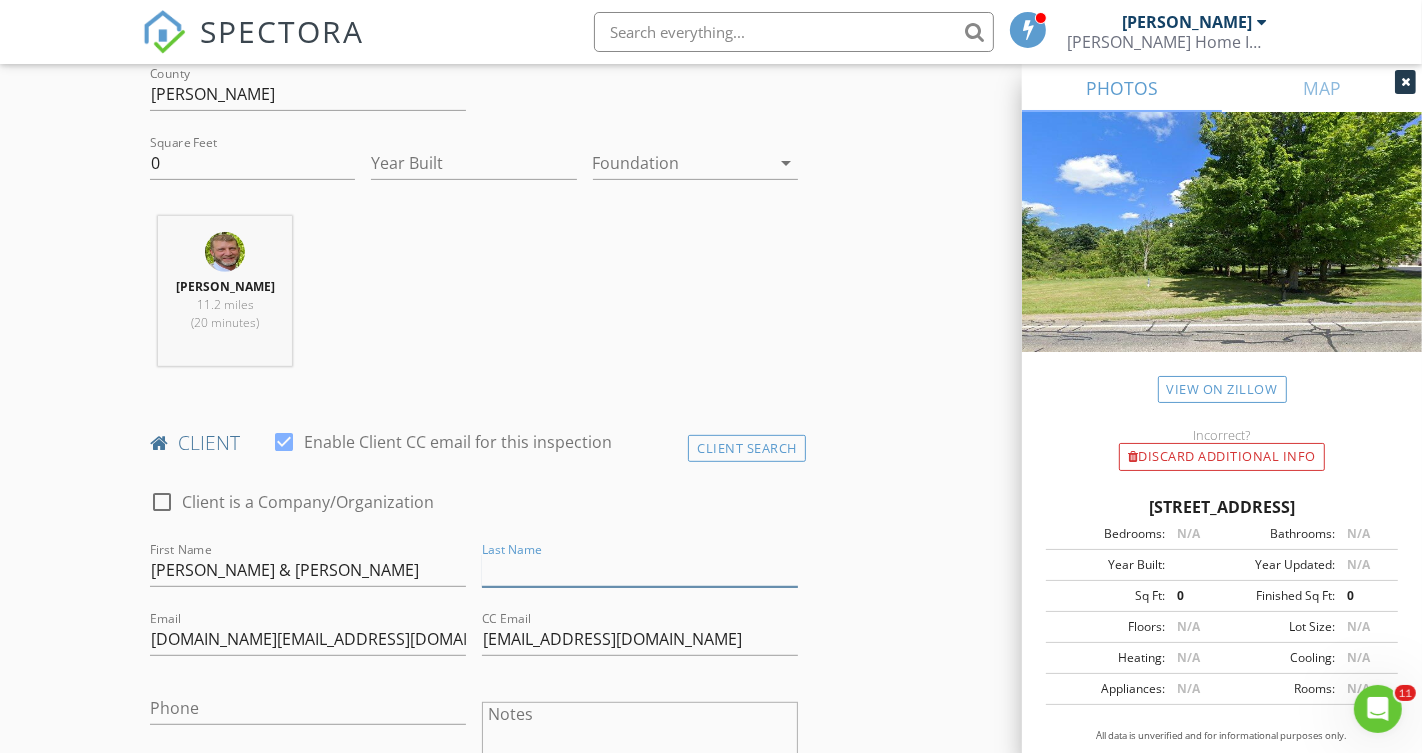 click on "Last Name" at bounding box center (640, 570) 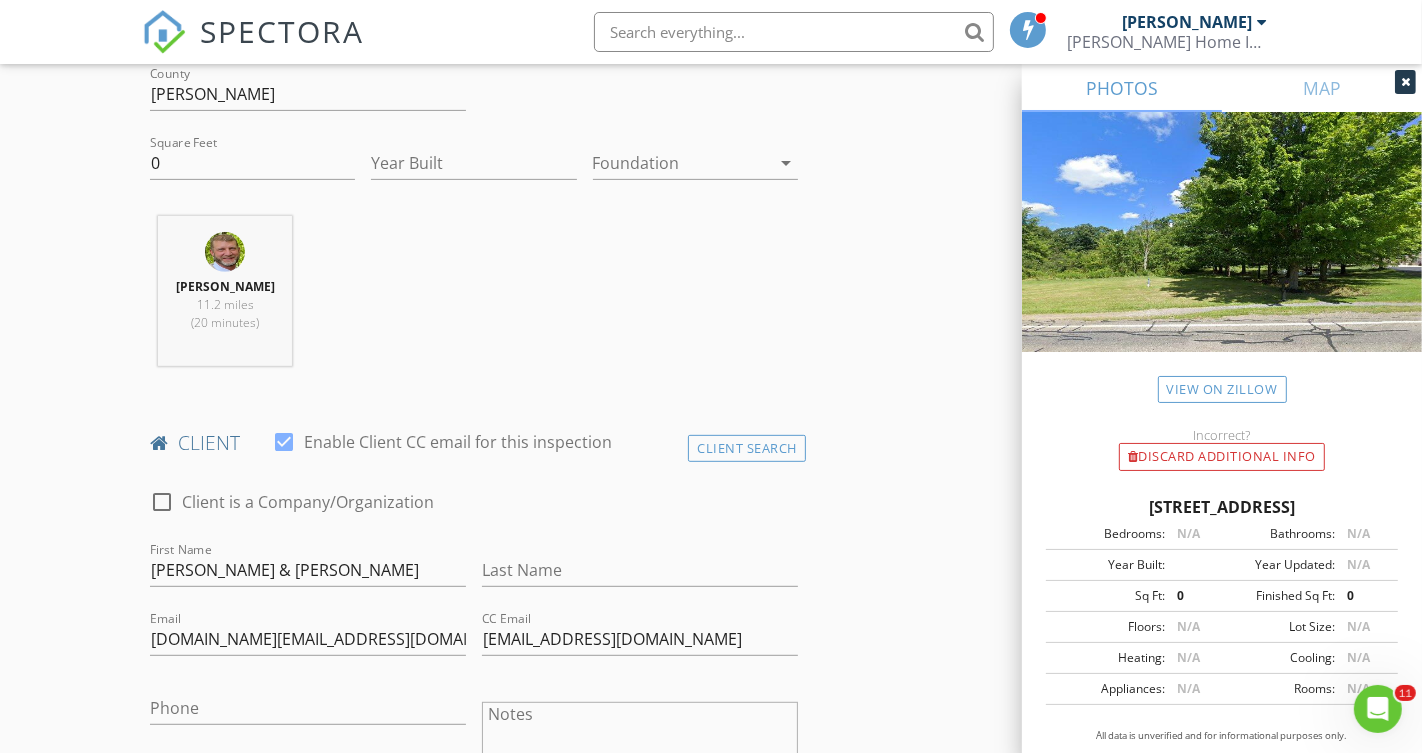 click on "INSPECTOR(S)
check_box   Troy Snyder   PRIMARY   Troy Snyder arrow_drop_down   check_box Troy Snyder specifically requested
Date/Time
07/14/2025 9:00 AM
Location
Address Search       Address 11350 PA-618   Unit   City Conneaut Lake   State PA   Zip 16316   County Crawford     Square Feet 0   Year Built   Foundation arrow_drop_down     Troy Snyder     11.2 miles     (20 minutes)
client
check_box Enable Client CC email for this inspection   Client Search     check_box_outline_blank Client is a Company/Organization     First Name Joe & Katherine   Last Name   Email joe.mil@att.net   CC Email kath.miljoe21@gmail.com   Phone           Notes   Private Notes
ADD ADDITIONAL client
SERVICES
check_box_outline_blank   Septic Dye   Dye Test check_box   Basic Water & Well Flow" at bounding box center (711, 1483) 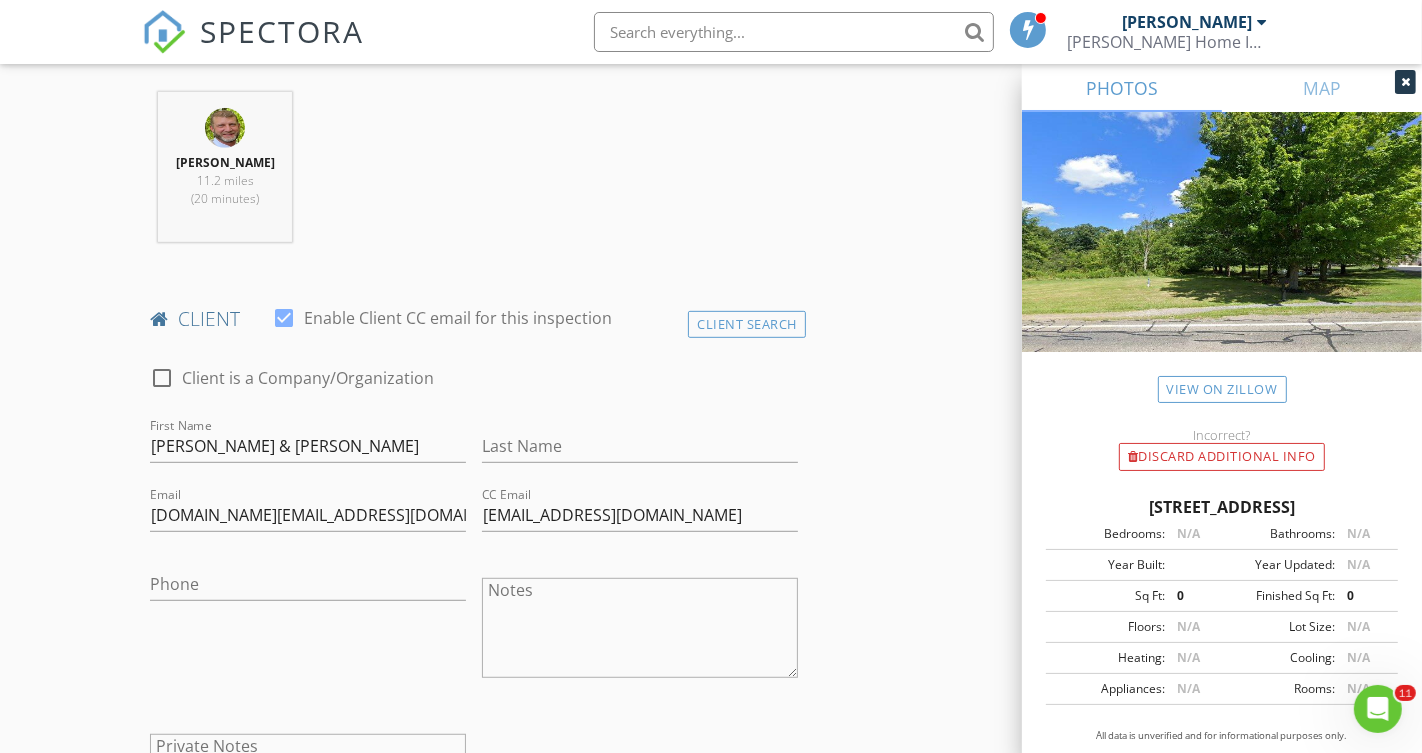 scroll, scrollTop: 784, scrollLeft: 0, axis: vertical 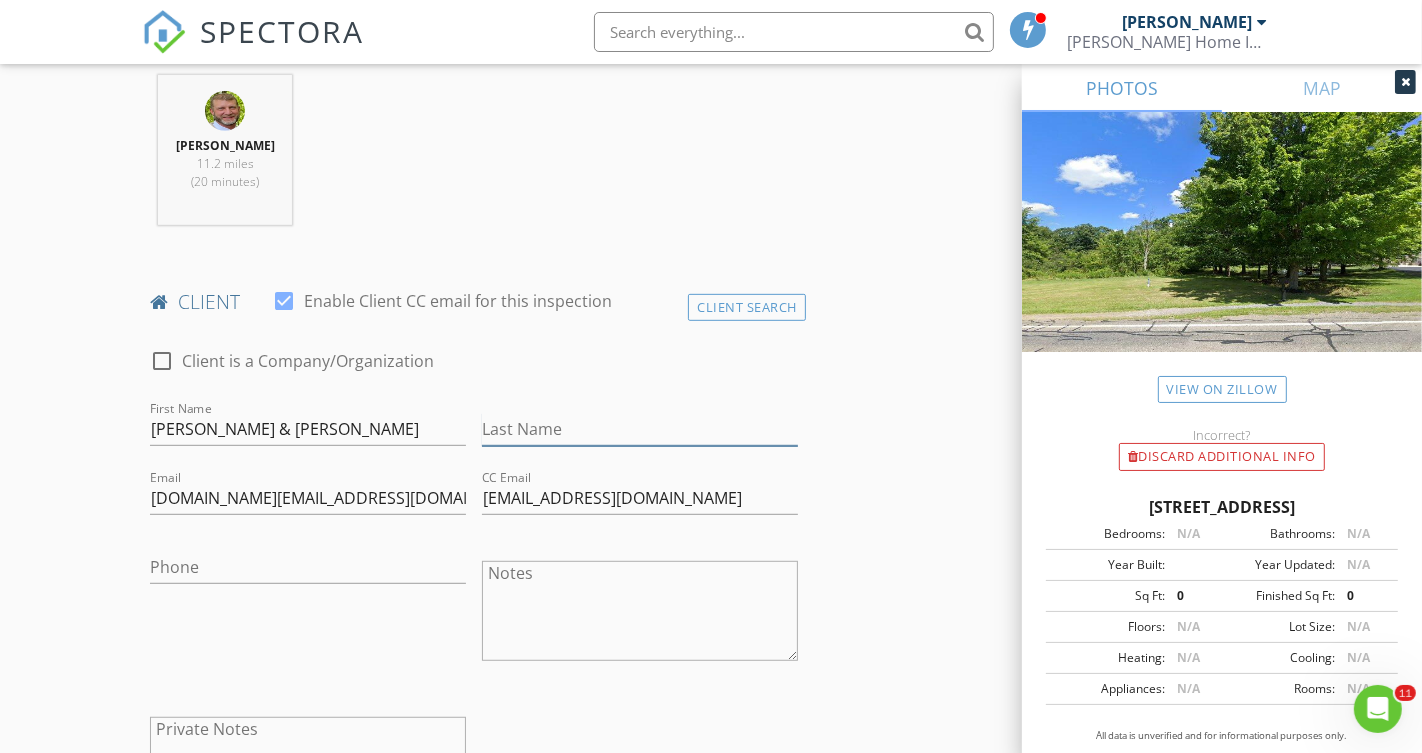 click on "Last Name" at bounding box center [640, 429] 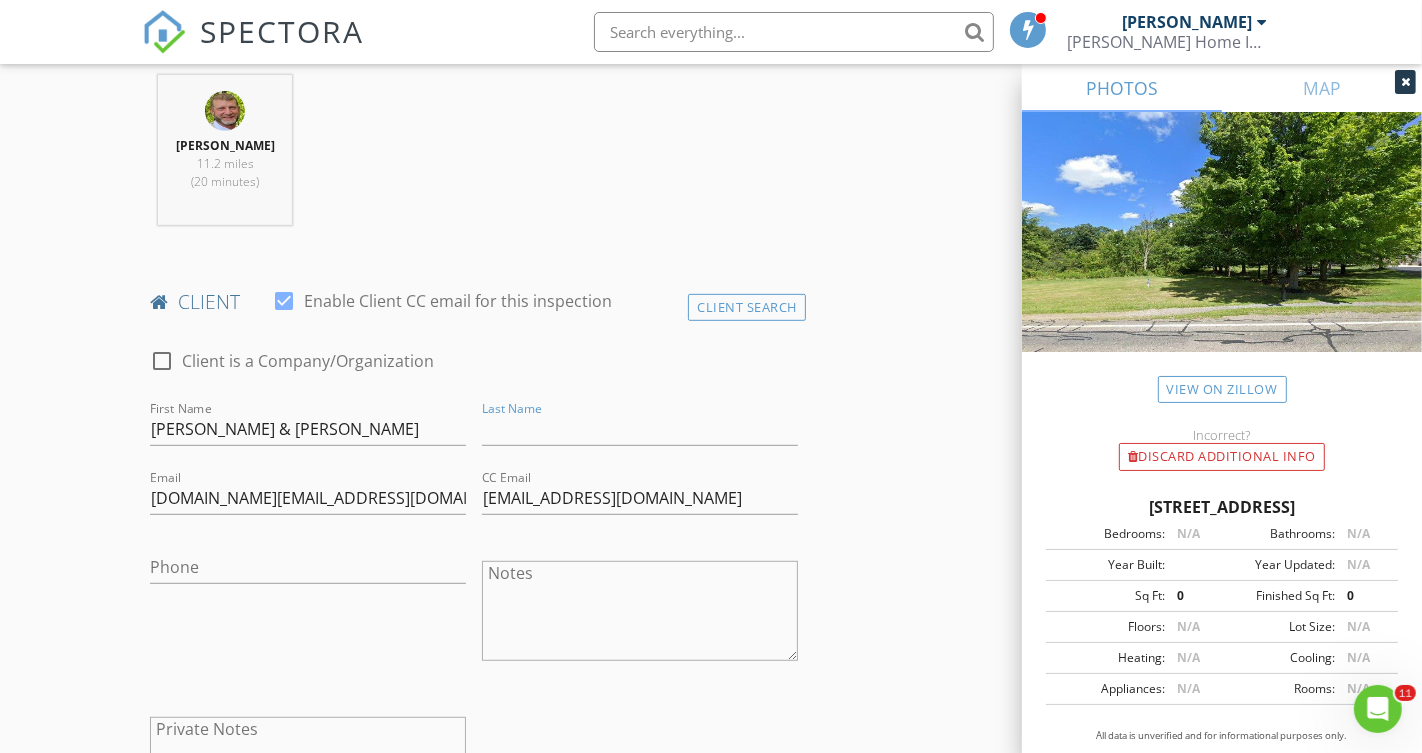 click on "INSPECTOR(S)
check_box   Troy Snyder   PRIMARY   Troy Snyder arrow_drop_down   check_box Troy Snyder specifically requested
Date/Time
07/14/2025 9:00 AM
Location
Address Search       Address 11350 PA-618   Unit   City Conneaut Lake   State PA   Zip 16316   County Crawford     Square Feet 0   Year Built   Foundation arrow_drop_down     Troy Snyder     11.2 miles     (20 minutes)
client
check_box Enable Client CC email for this inspection   Client Search     check_box_outline_blank Client is a Company/Organization     First Name Joe & Katherine   Last Name   Email joe.mil@att.net   CC Email kath.miljoe21@gmail.com   Phone           Notes   Private Notes
ADD ADDITIONAL client
SERVICES
check_box_outline_blank   Septic Dye   Dye Test check_box   Basic Water & Well Flow" at bounding box center (711, 1342) 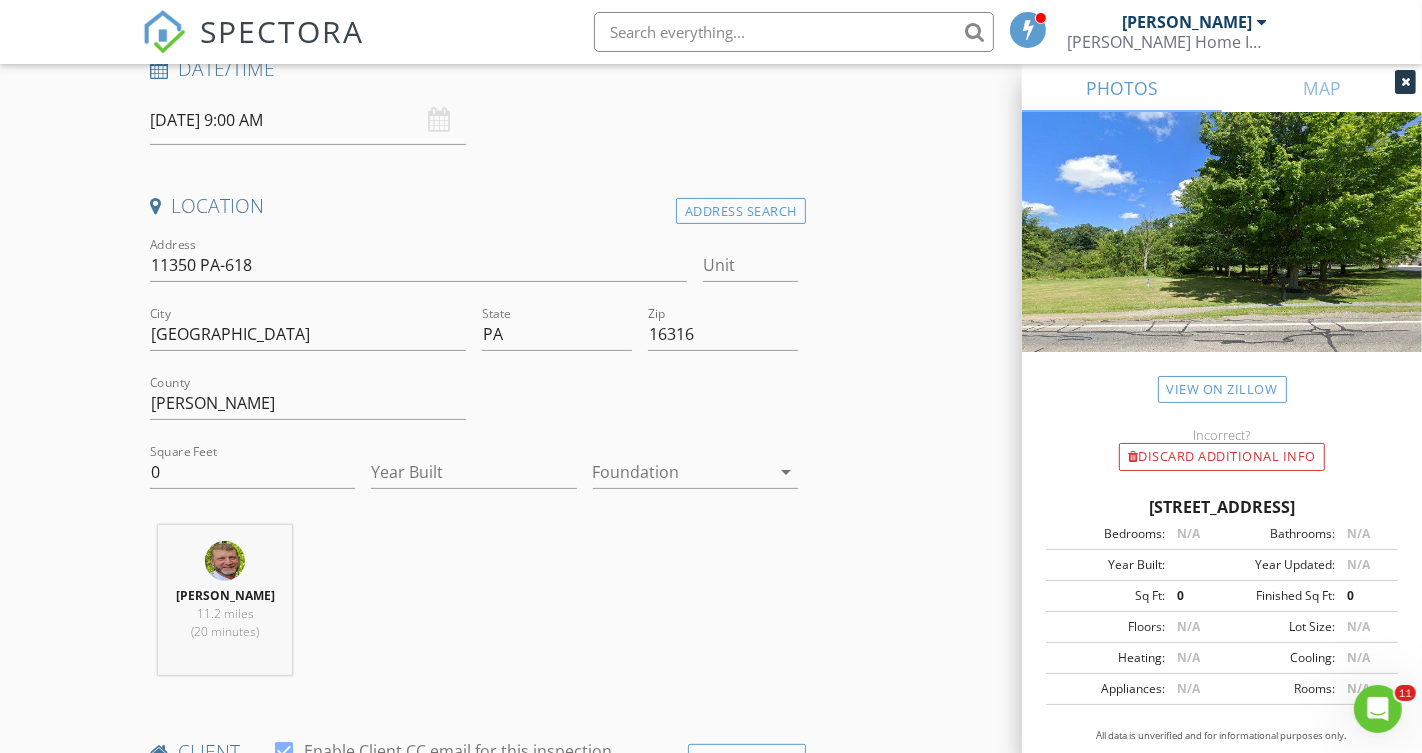scroll, scrollTop: 337, scrollLeft: 0, axis: vertical 